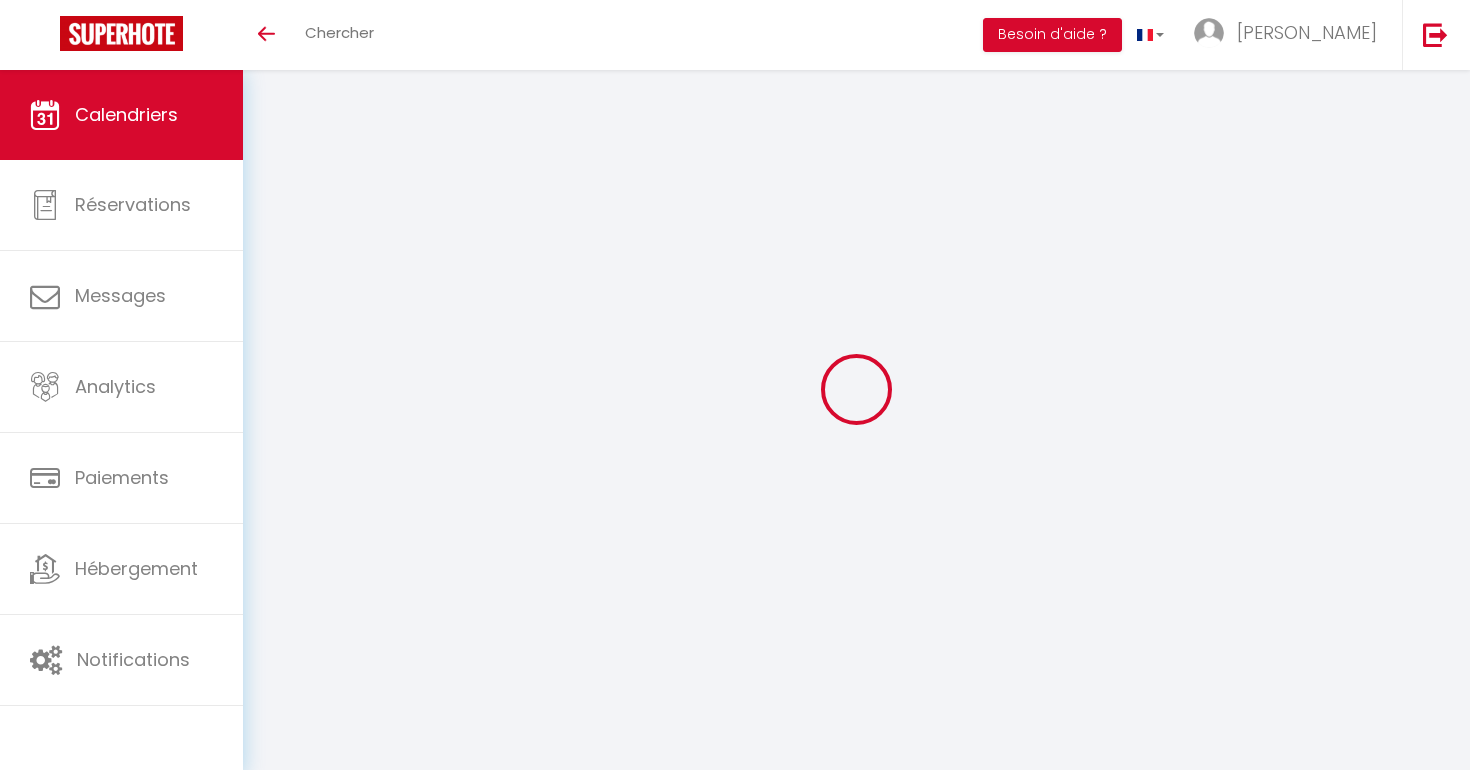 scroll, scrollTop: 159, scrollLeft: 0, axis: vertical 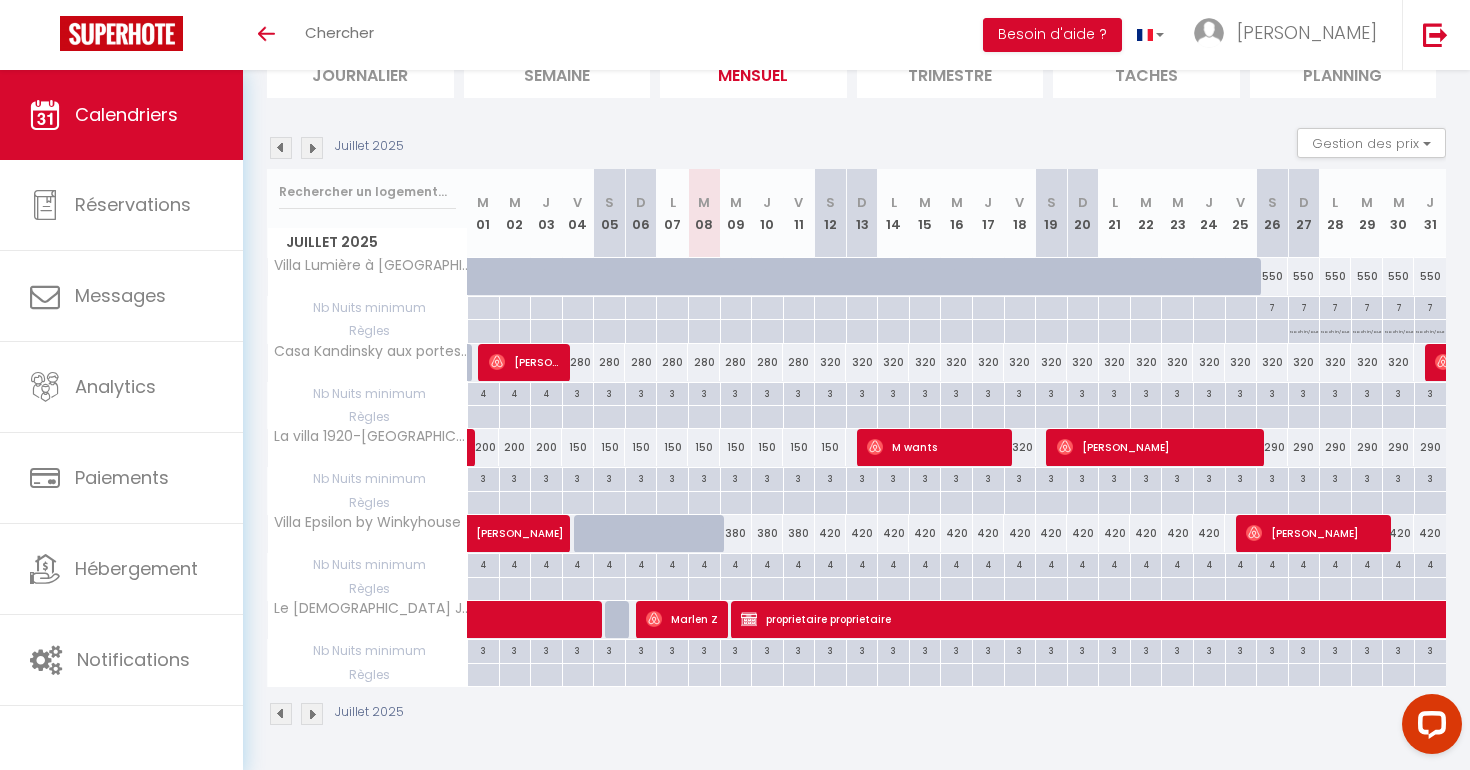 click at bounding box center (312, 148) 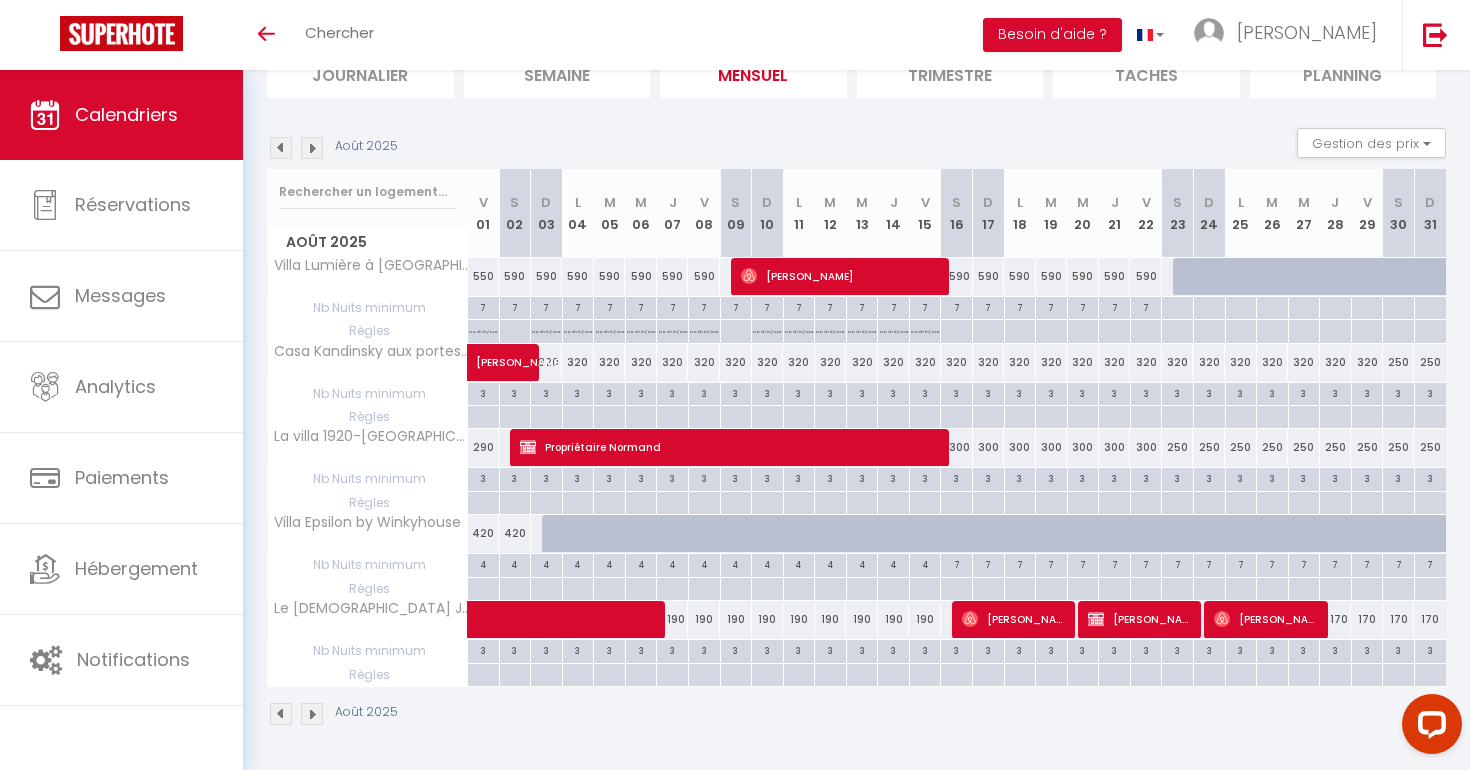 click on "190" at bounding box center (768, 619) 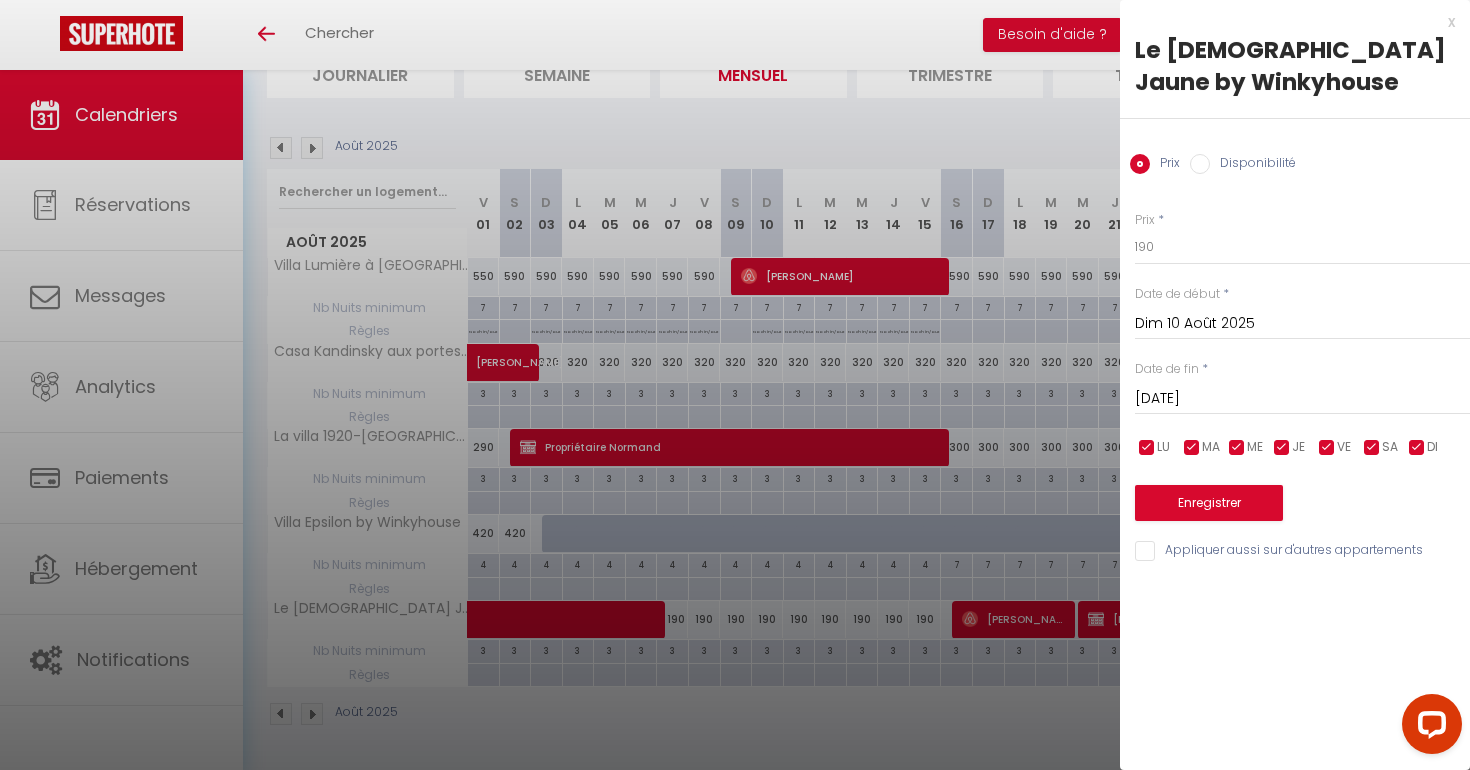 click on "[DATE]" at bounding box center (1302, 399) 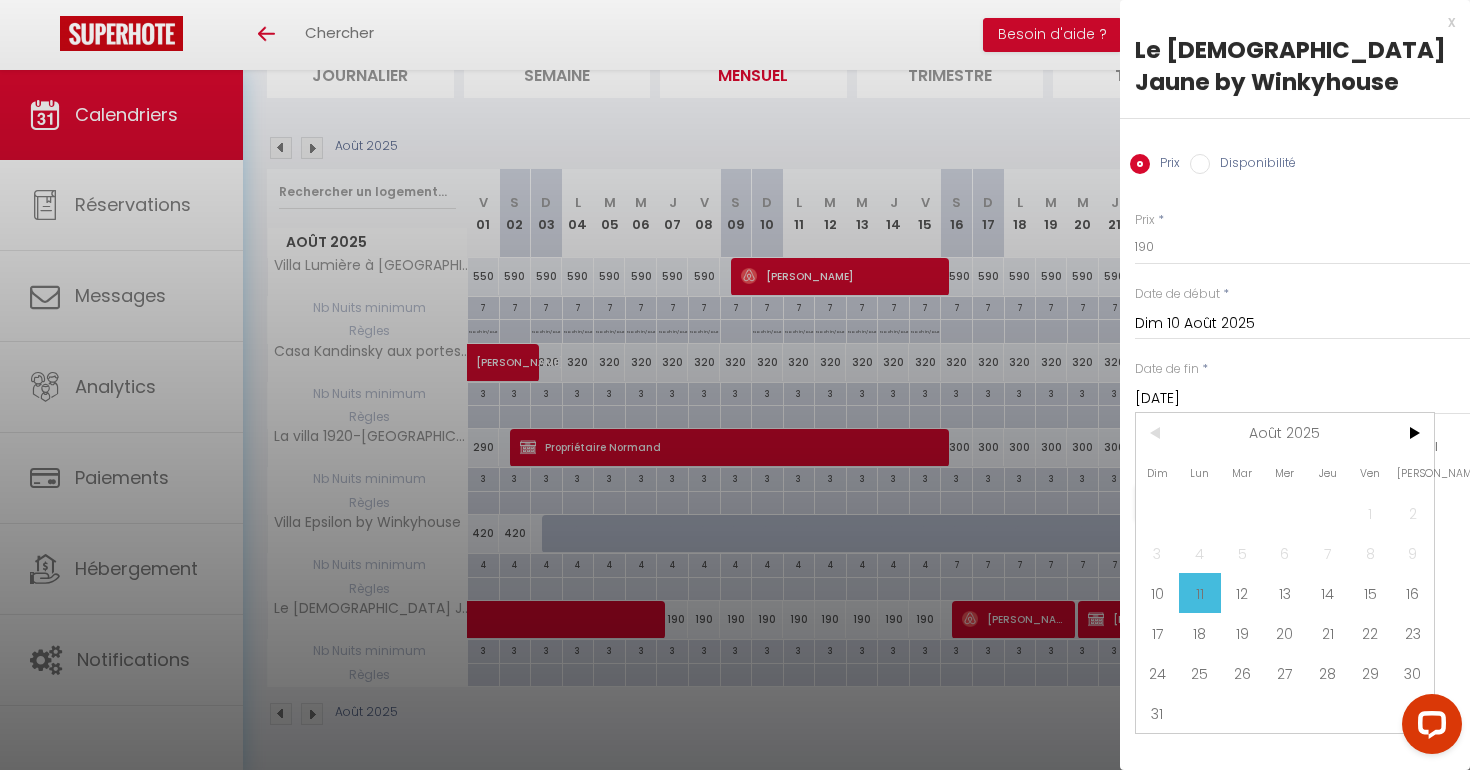 click on "16" at bounding box center [1412, 593] 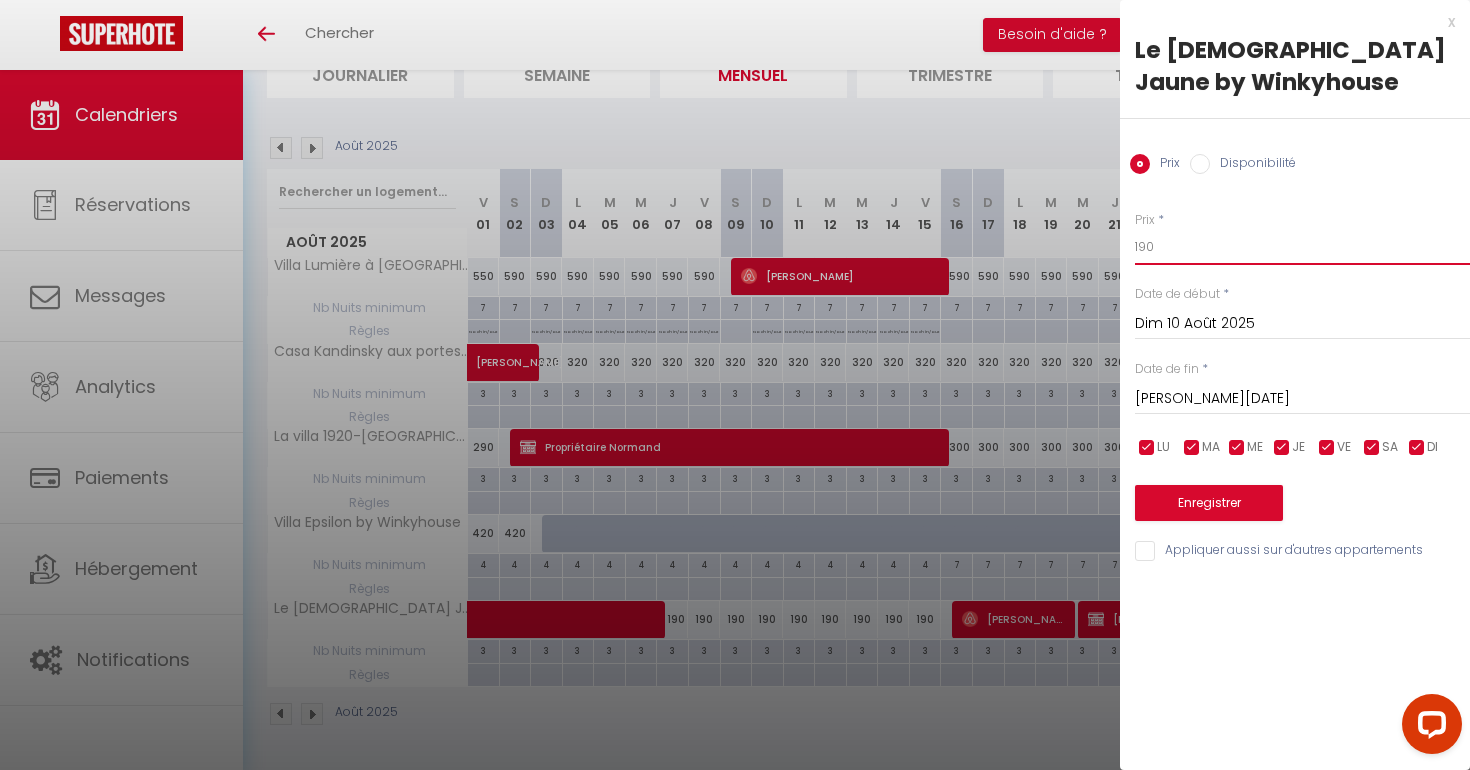 drag, startPoint x: 1185, startPoint y: 248, endPoint x: 1049, endPoint y: 239, distance: 136.29747 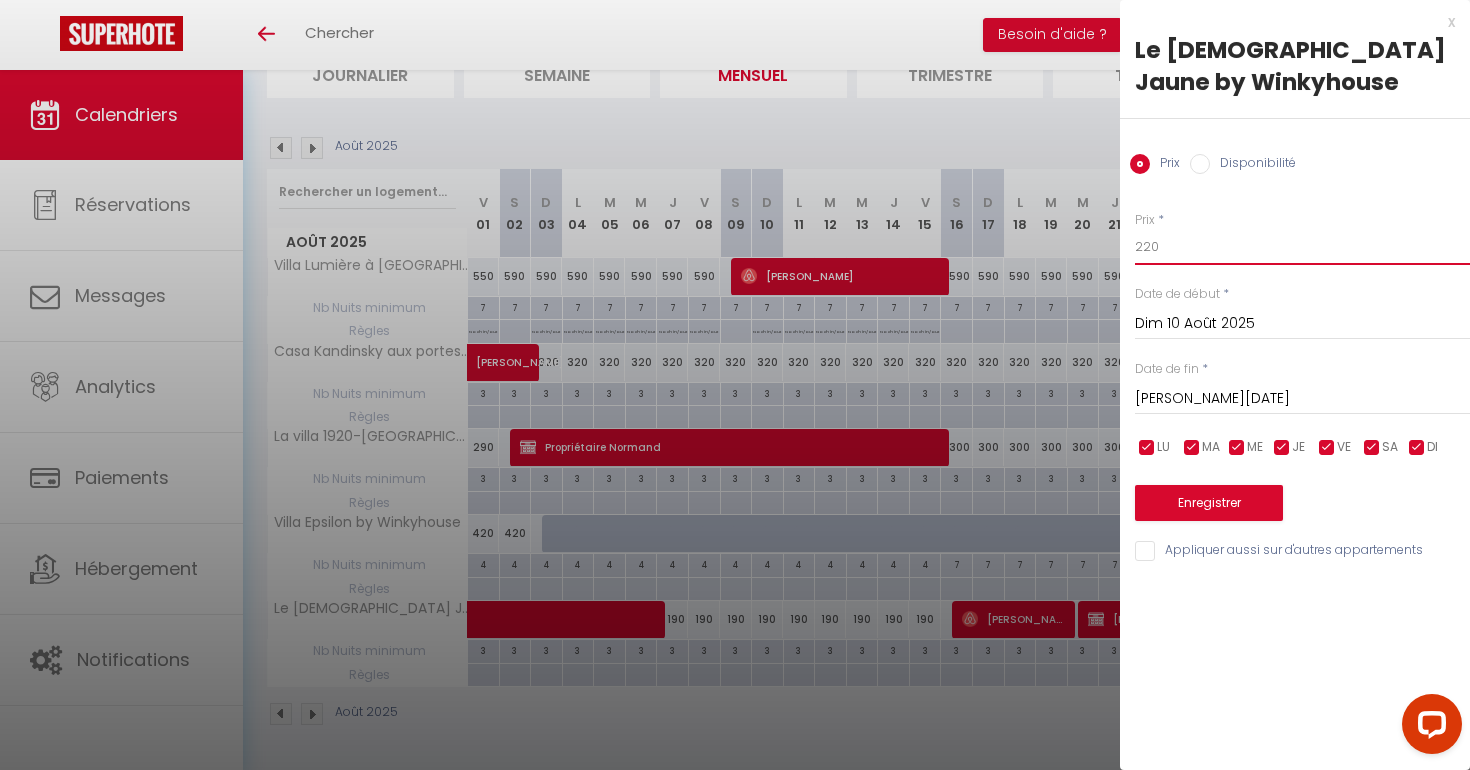 type on "220" 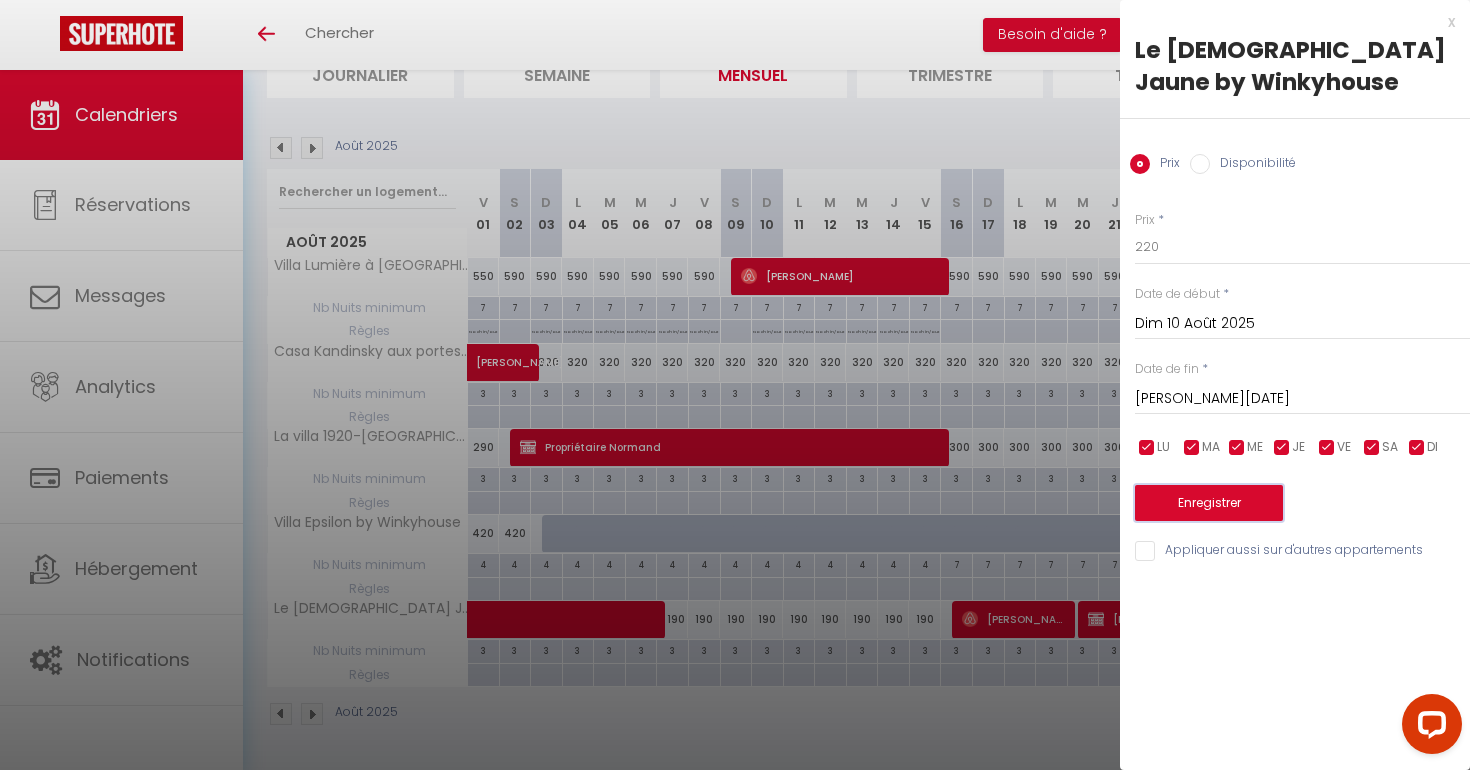 click on "Enregistrer" at bounding box center [1209, 503] 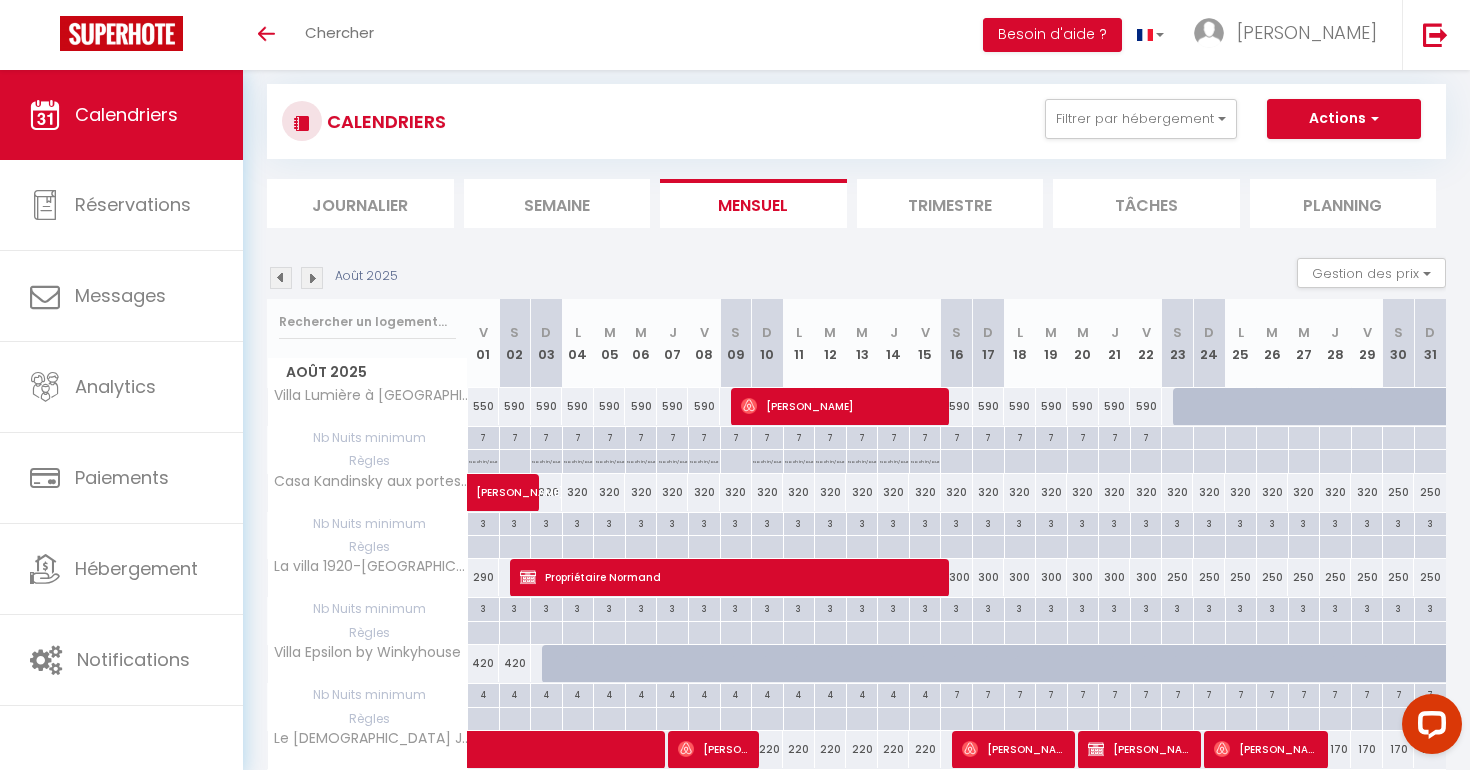 scroll, scrollTop: 0, scrollLeft: 0, axis: both 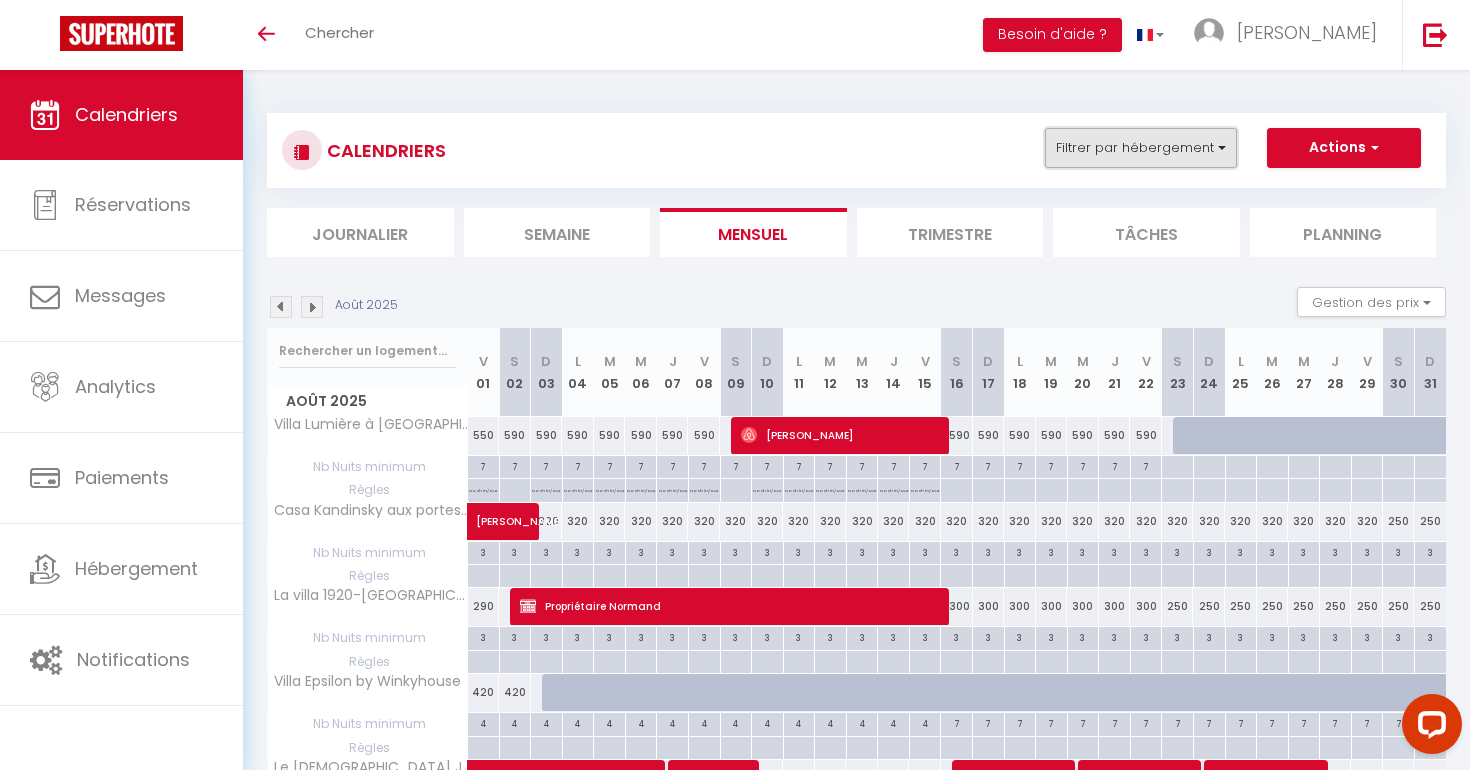click on "Filtrer par hébergement" at bounding box center (1141, 148) 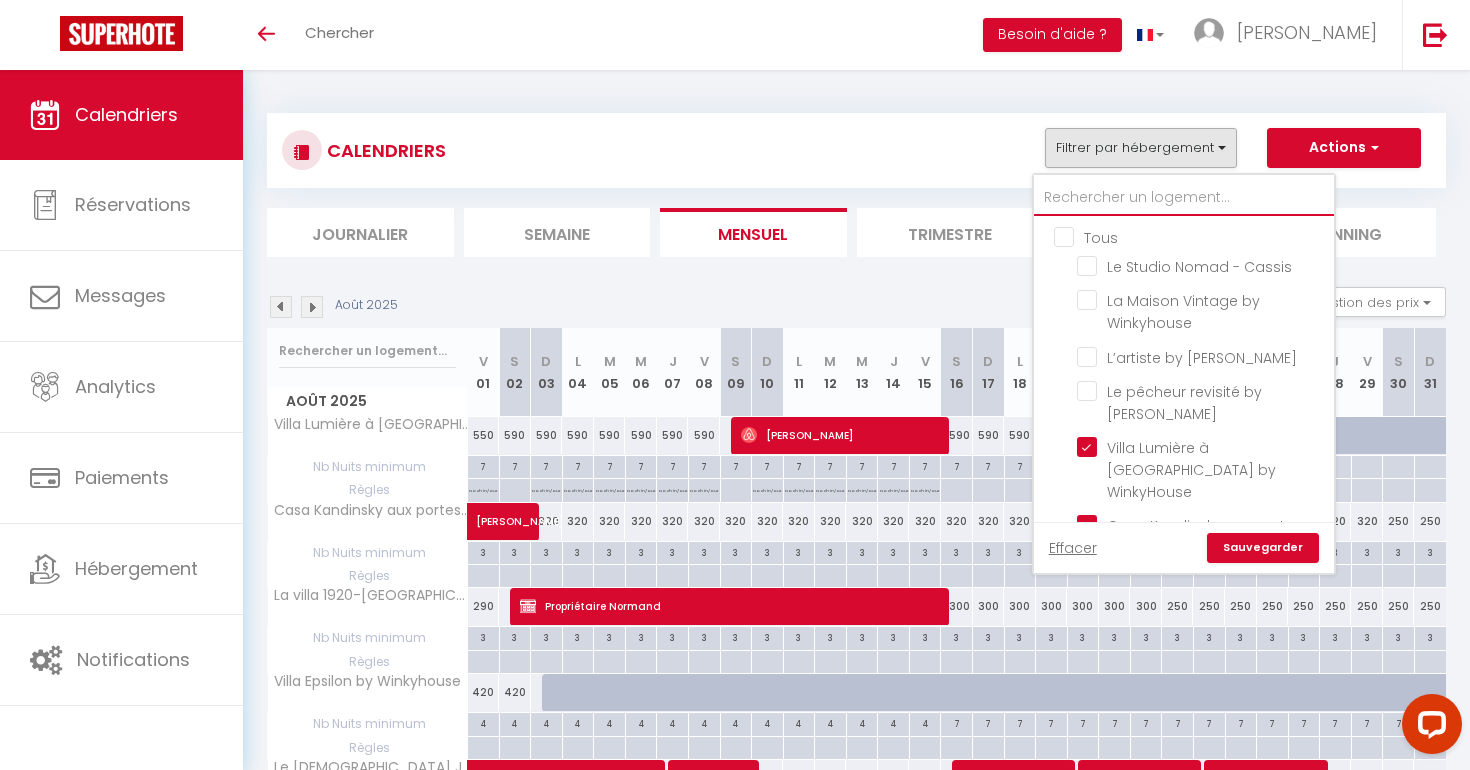 click at bounding box center [1184, 198] 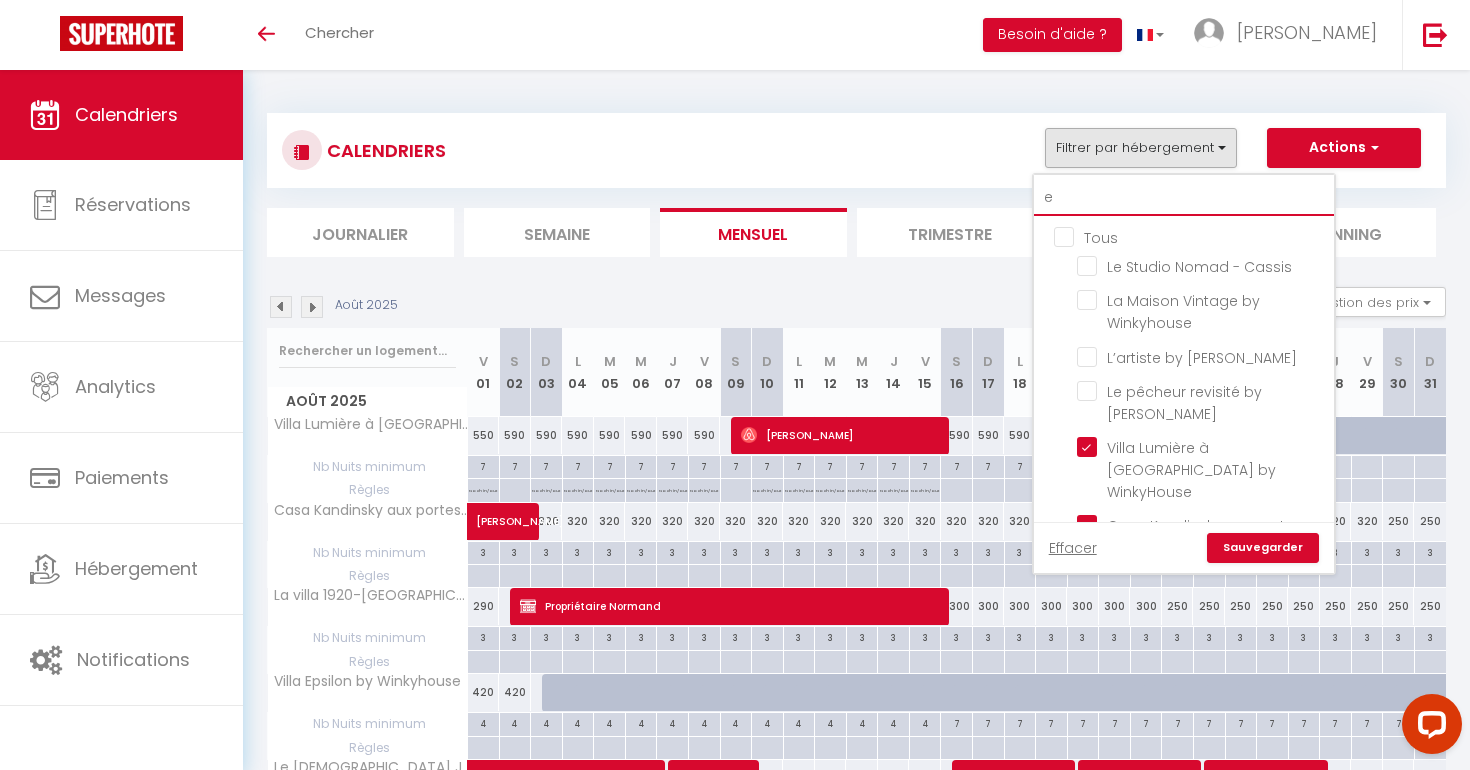 checkbox on "false" 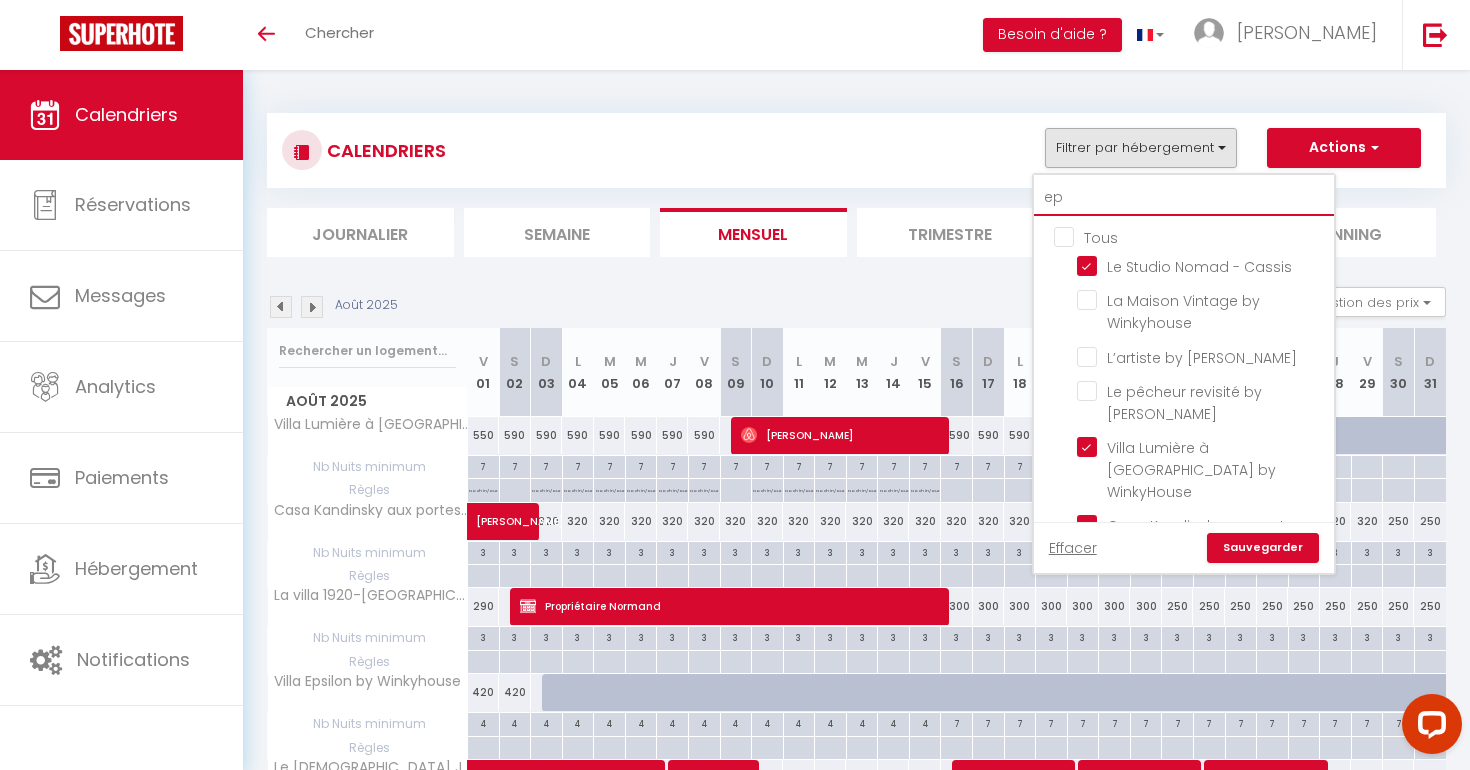 checkbox on "true" 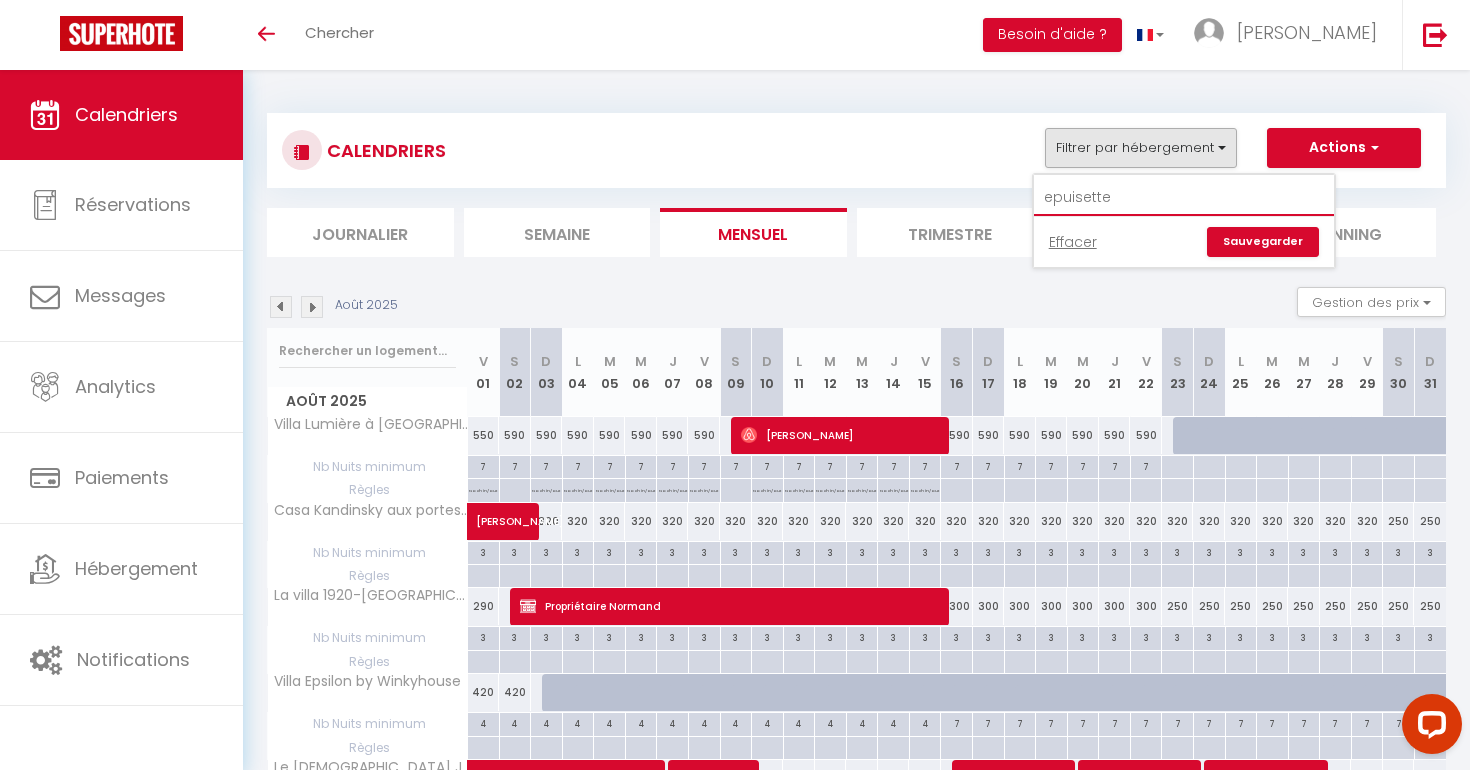 type on "epuisette" 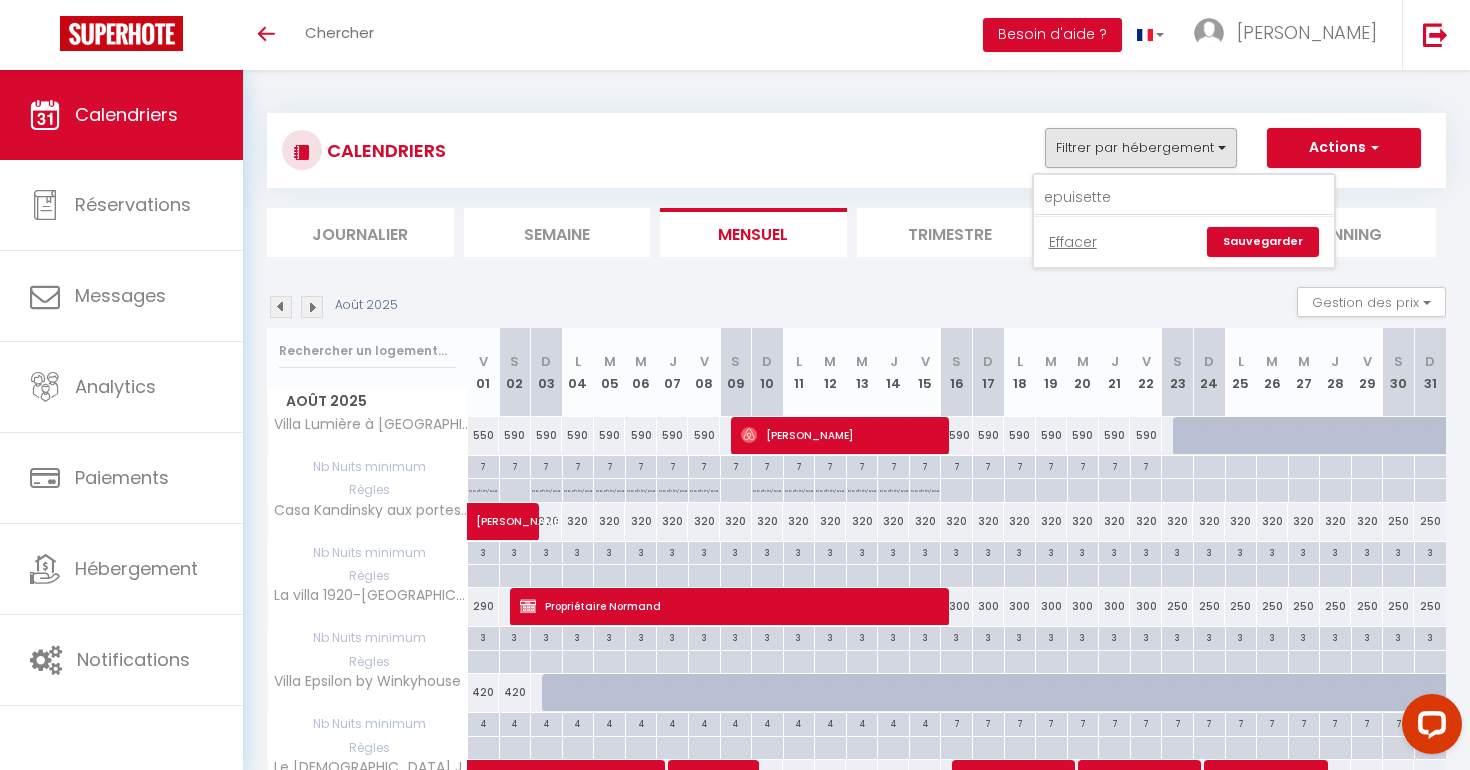 click on "Sauvegarder" at bounding box center (1263, 242) 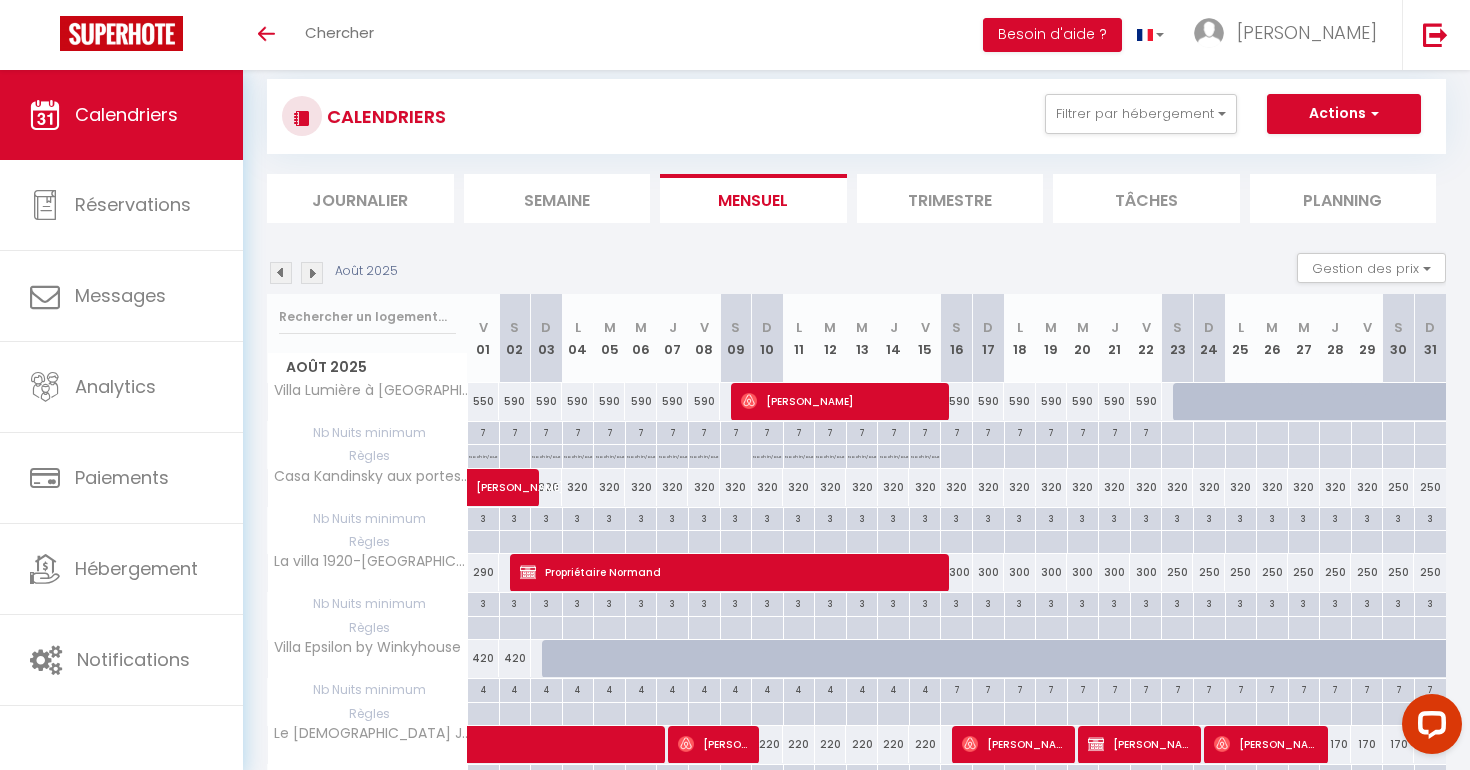 scroll, scrollTop: 0, scrollLeft: 0, axis: both 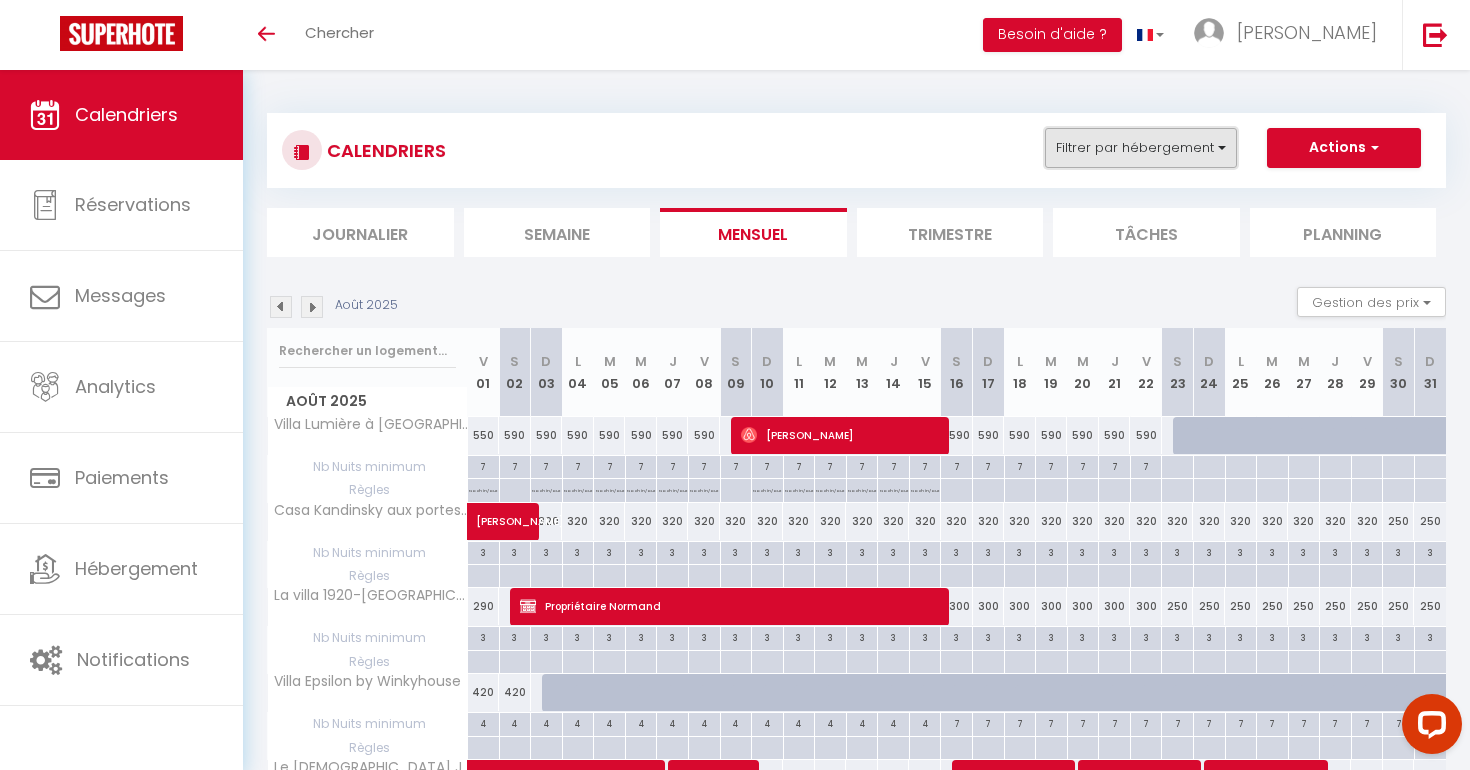 click on "Filtrer par hébergement" at bounding box center [1141, 148] 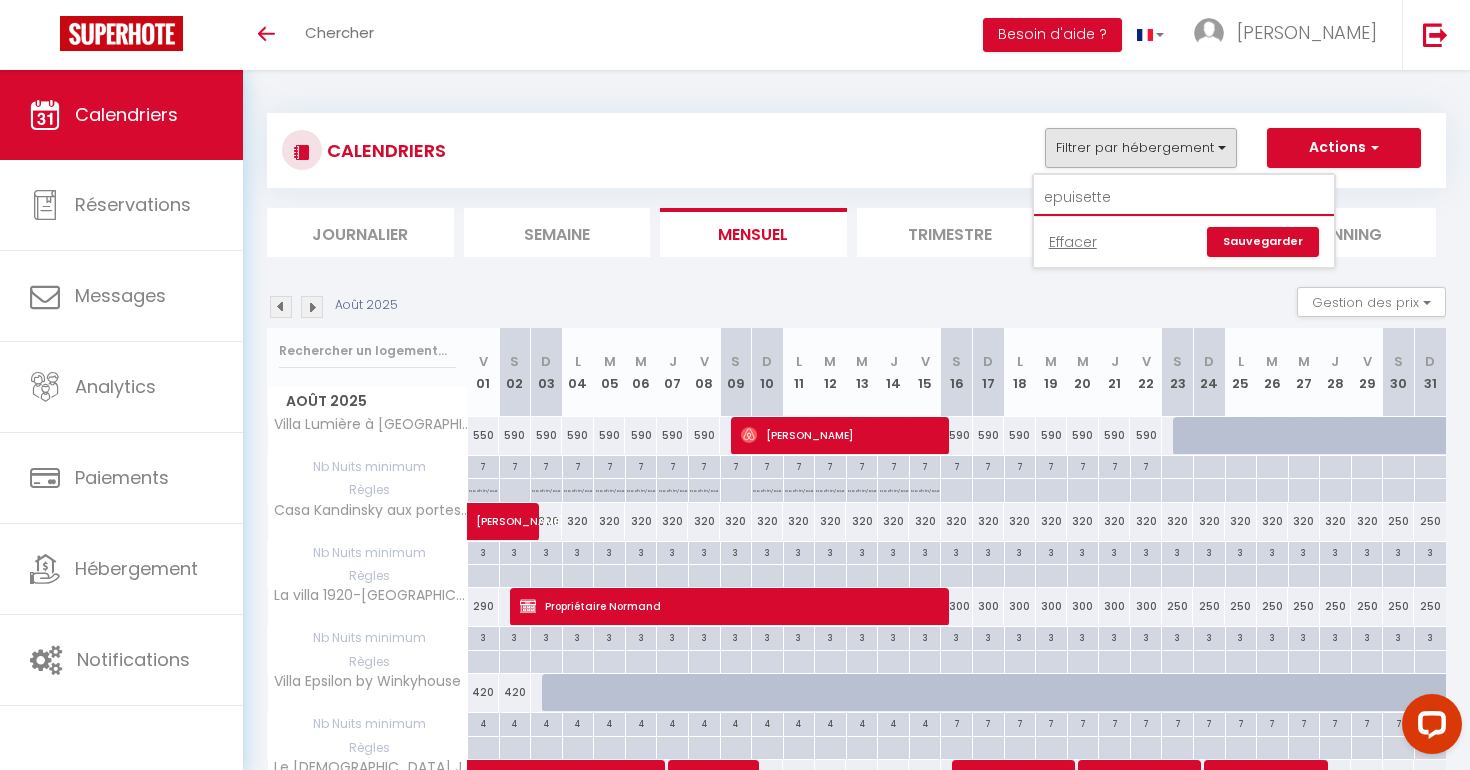 drag, startPoint x: 1126, startPoint y: 195, endPoint x: 978, endPoint y: 193, distance: 148.01352 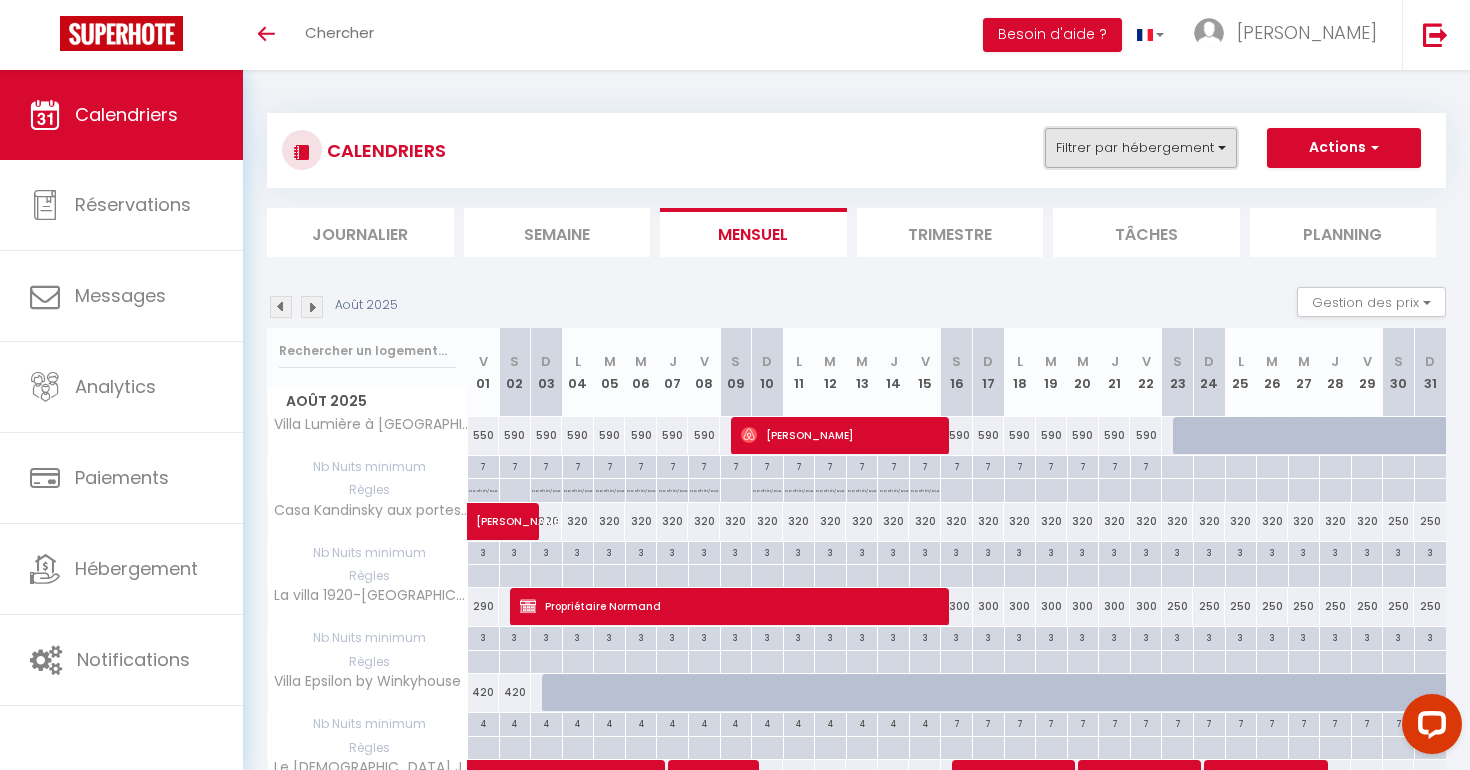 click on "Filtrer par hébergement" at bounding box center (1141, 148) 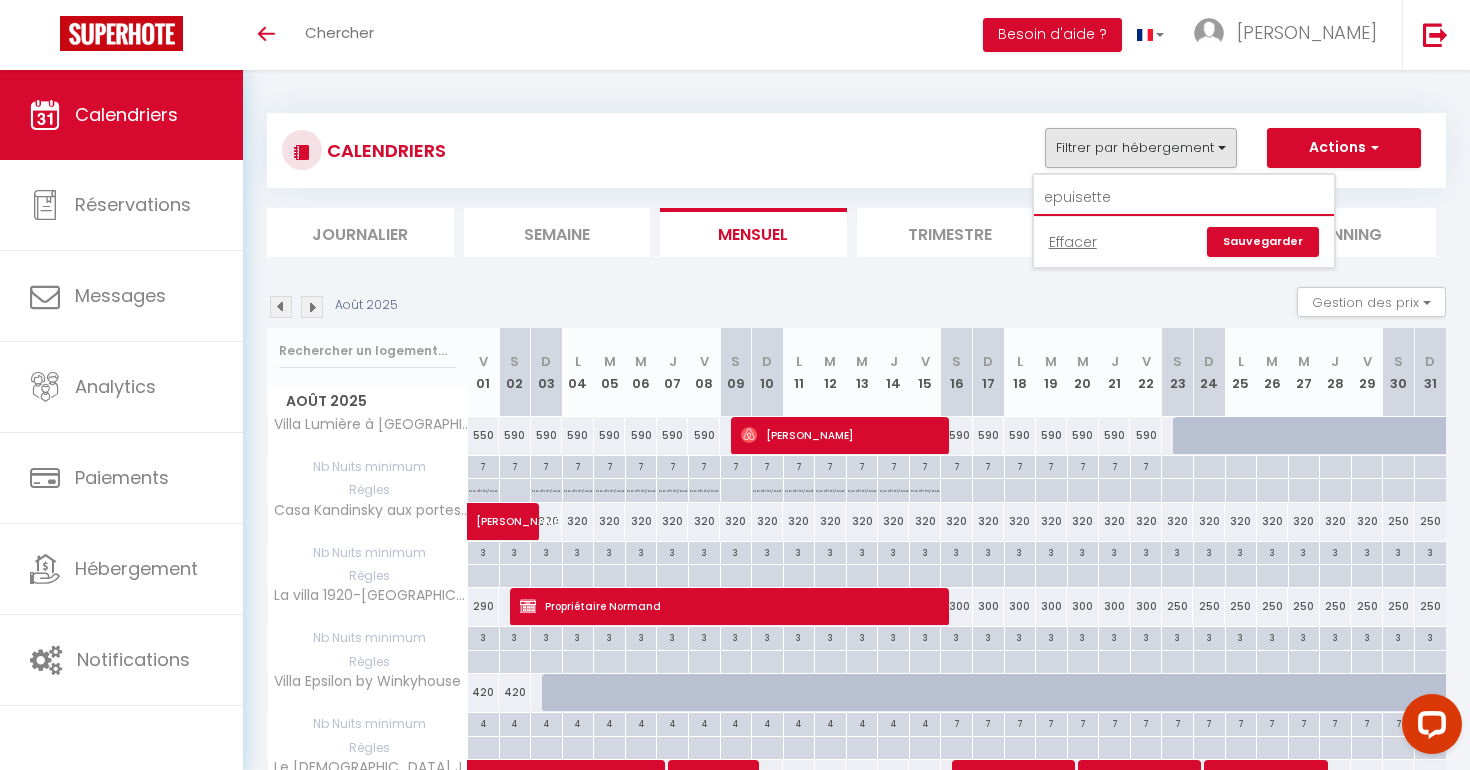click on "epuisette" at bounding box center [1184, 198] 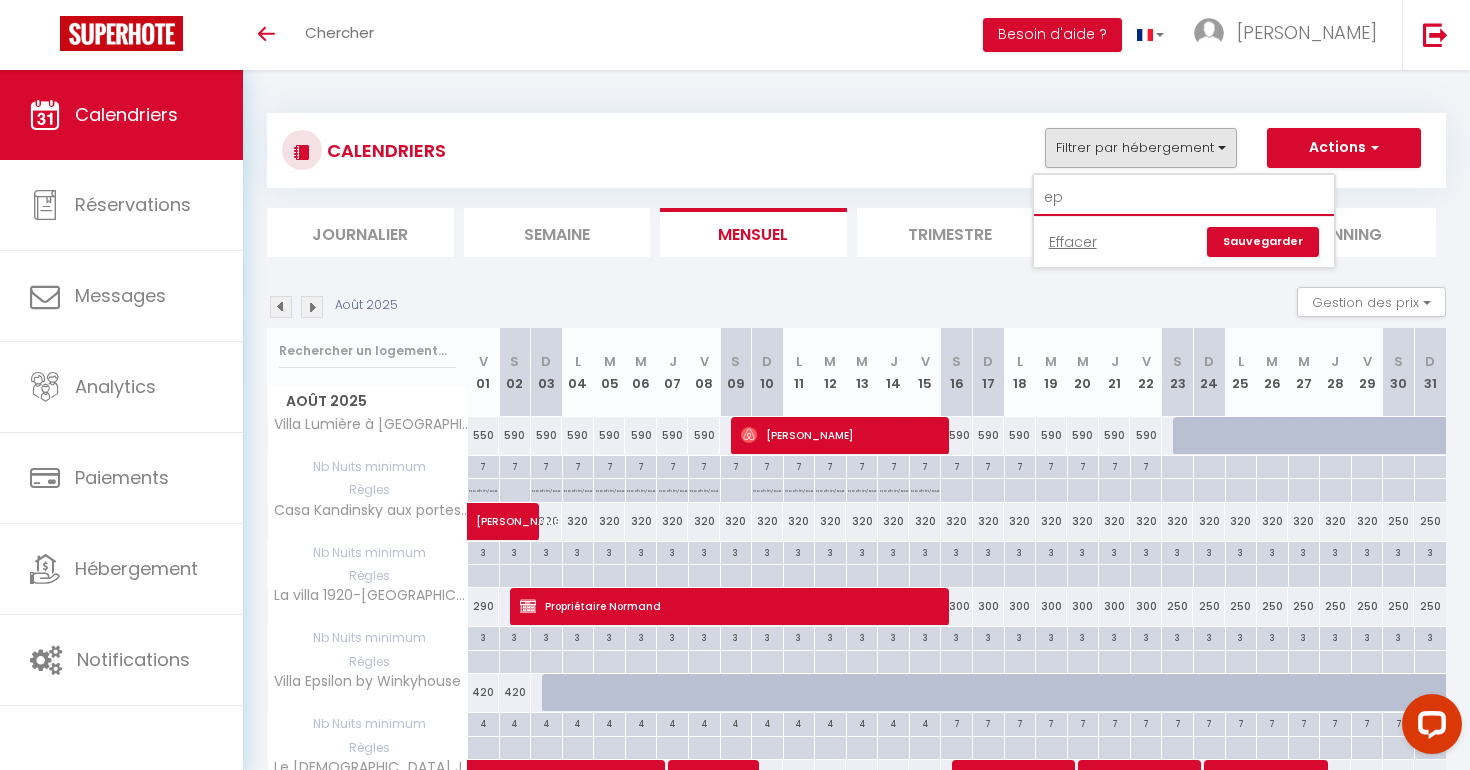 type on "e" 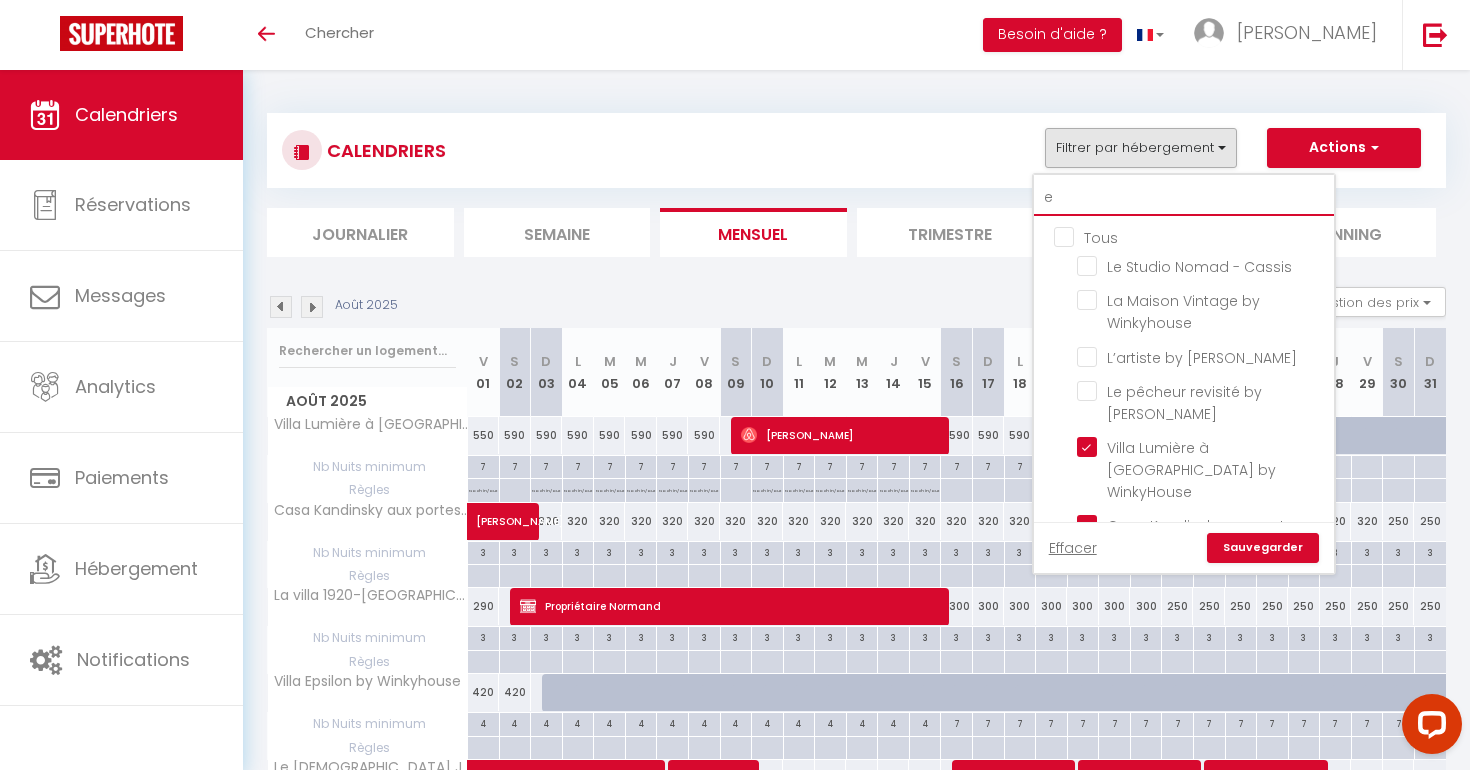 type 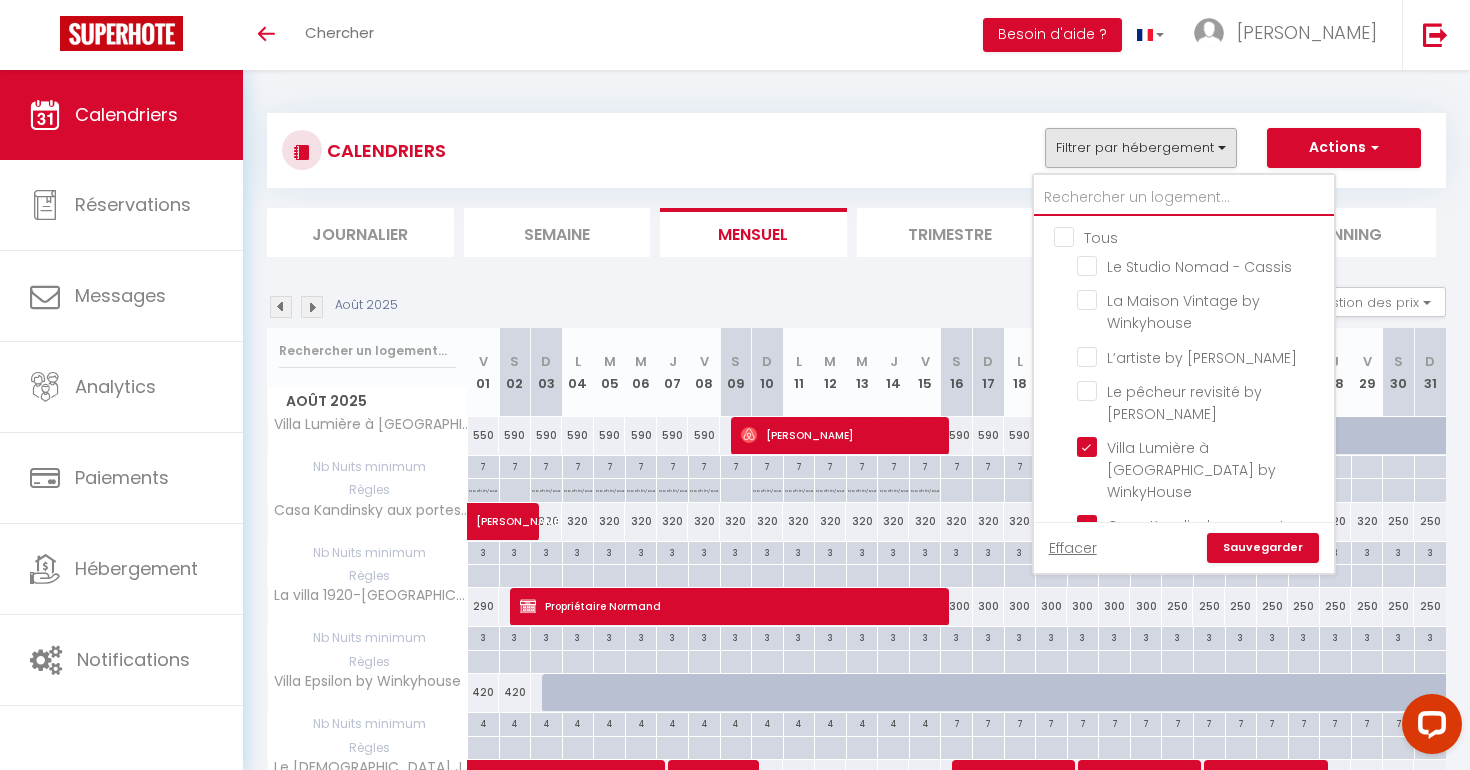 checkbox on "false" 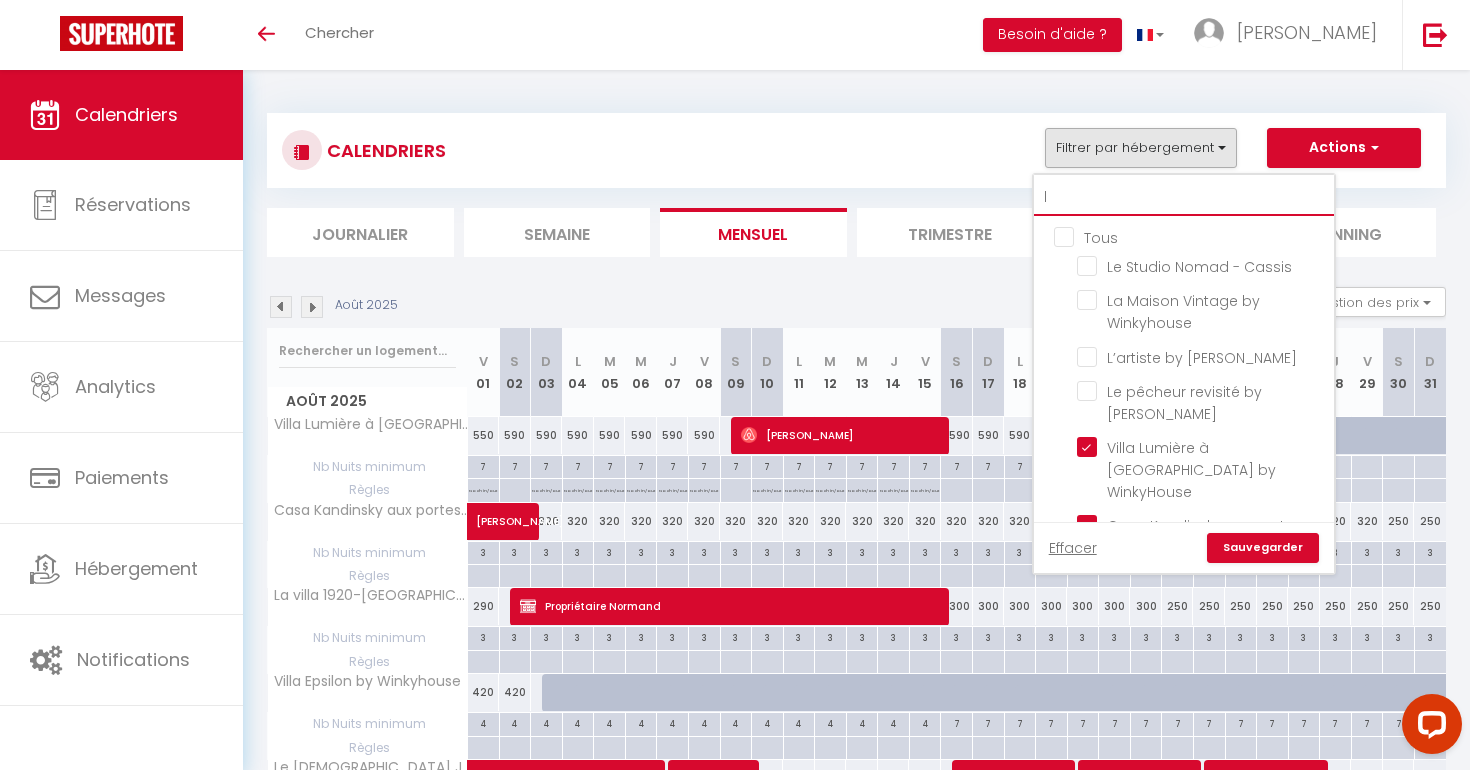 checkbox on "false" 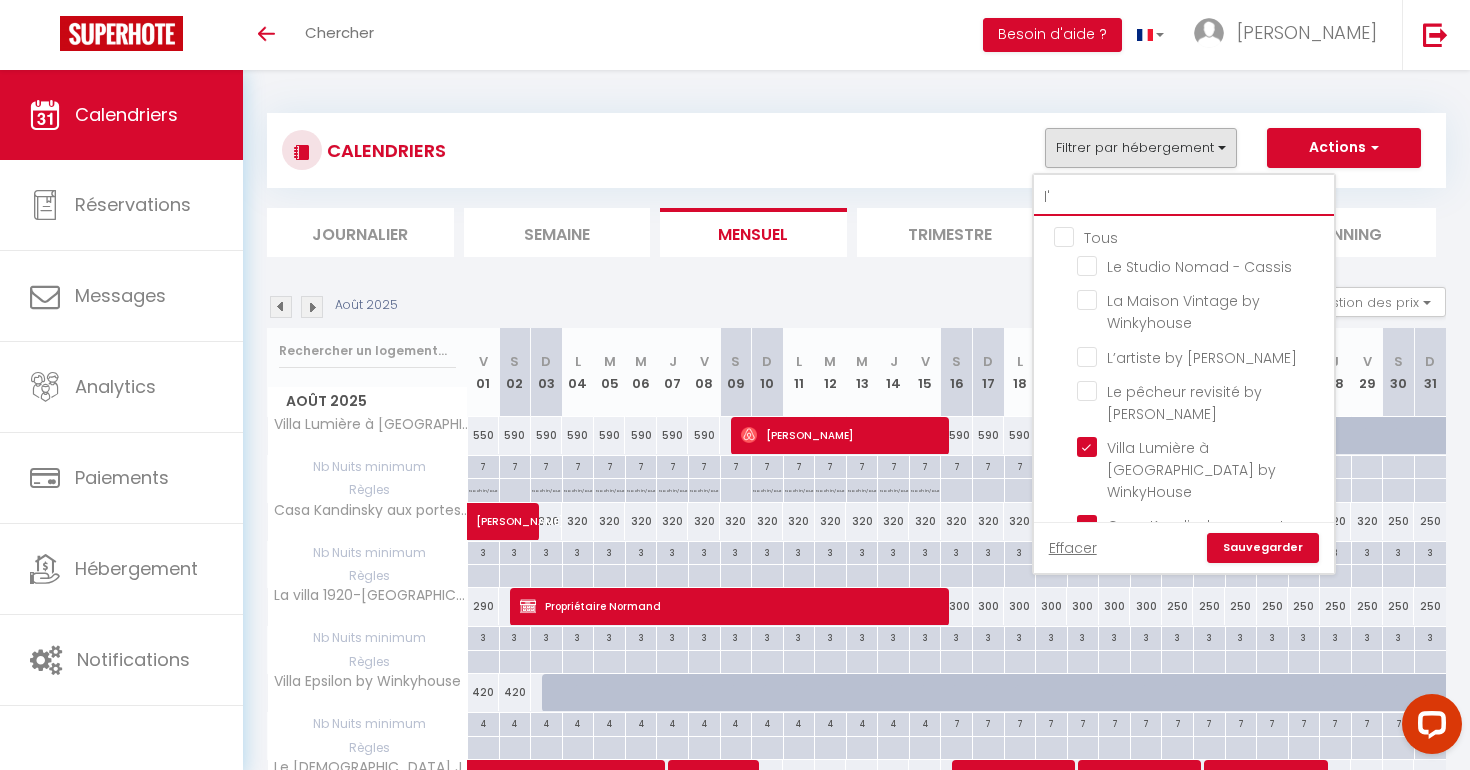 checkbox on "false" 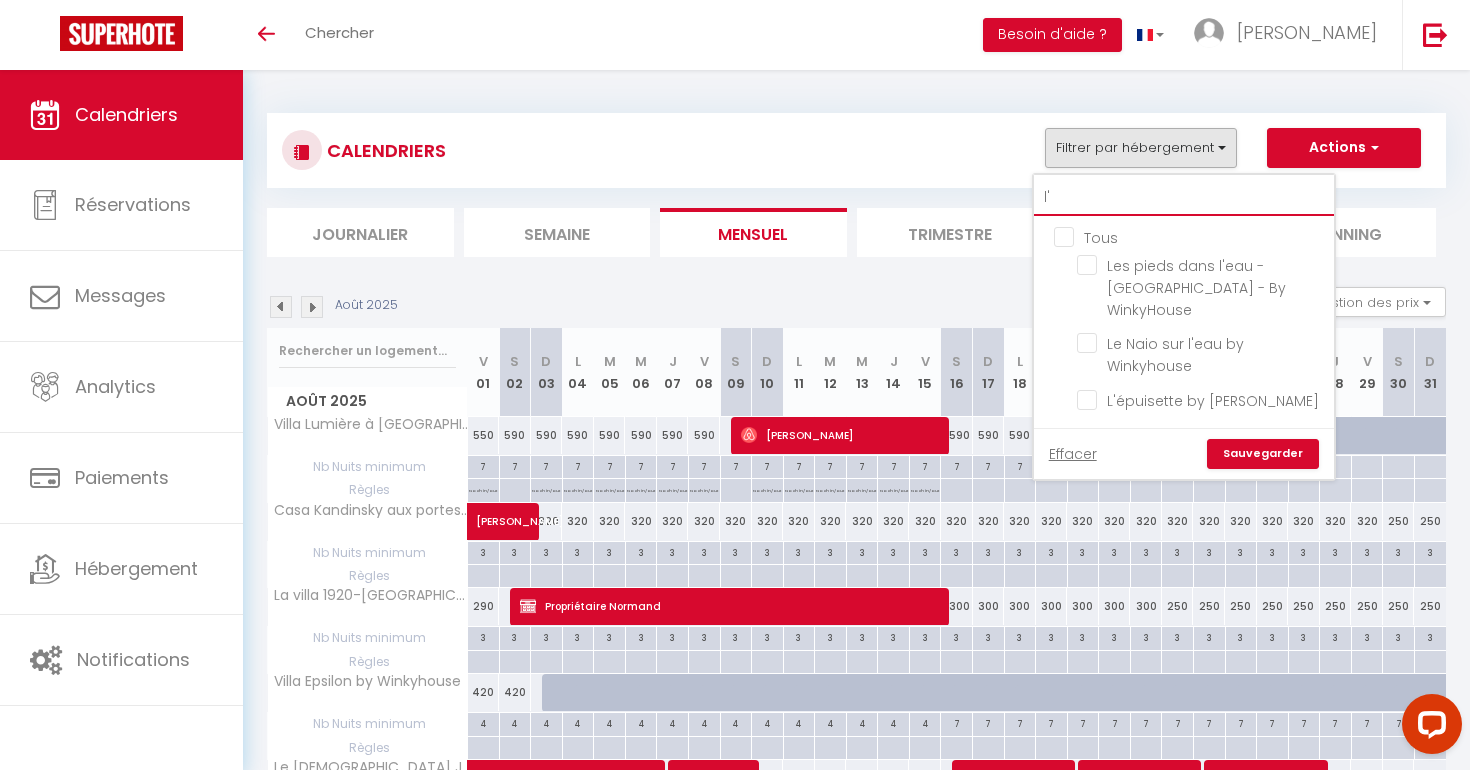 type on "l'" 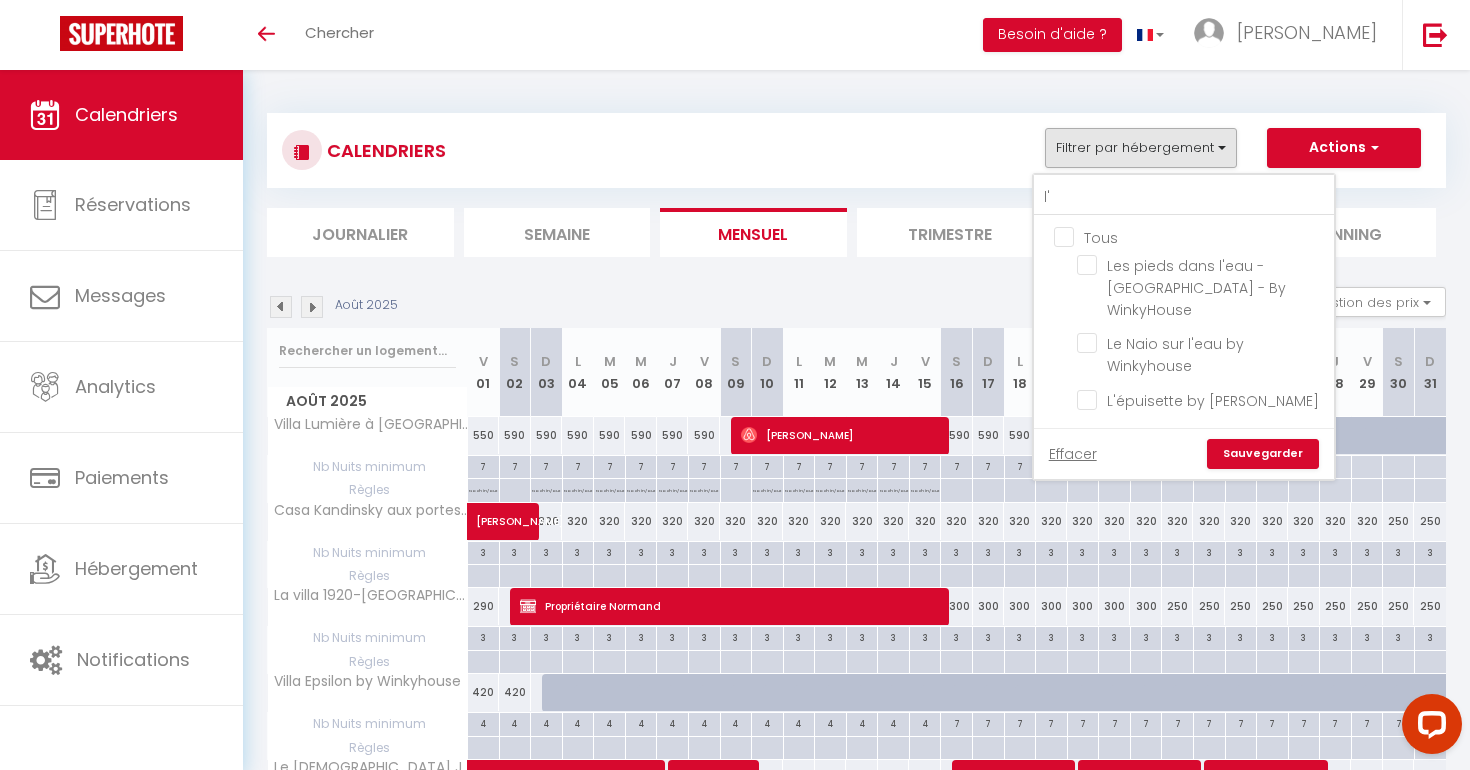 click on "Tous       Les pieds dans l'eau - [GEOGRAPHIC_DATA] - By WinkyHouse     Le Naio sur l'eau by Winkyhouse     L'épuisette by Winkyhouse" at bounding box center (1184, 322) 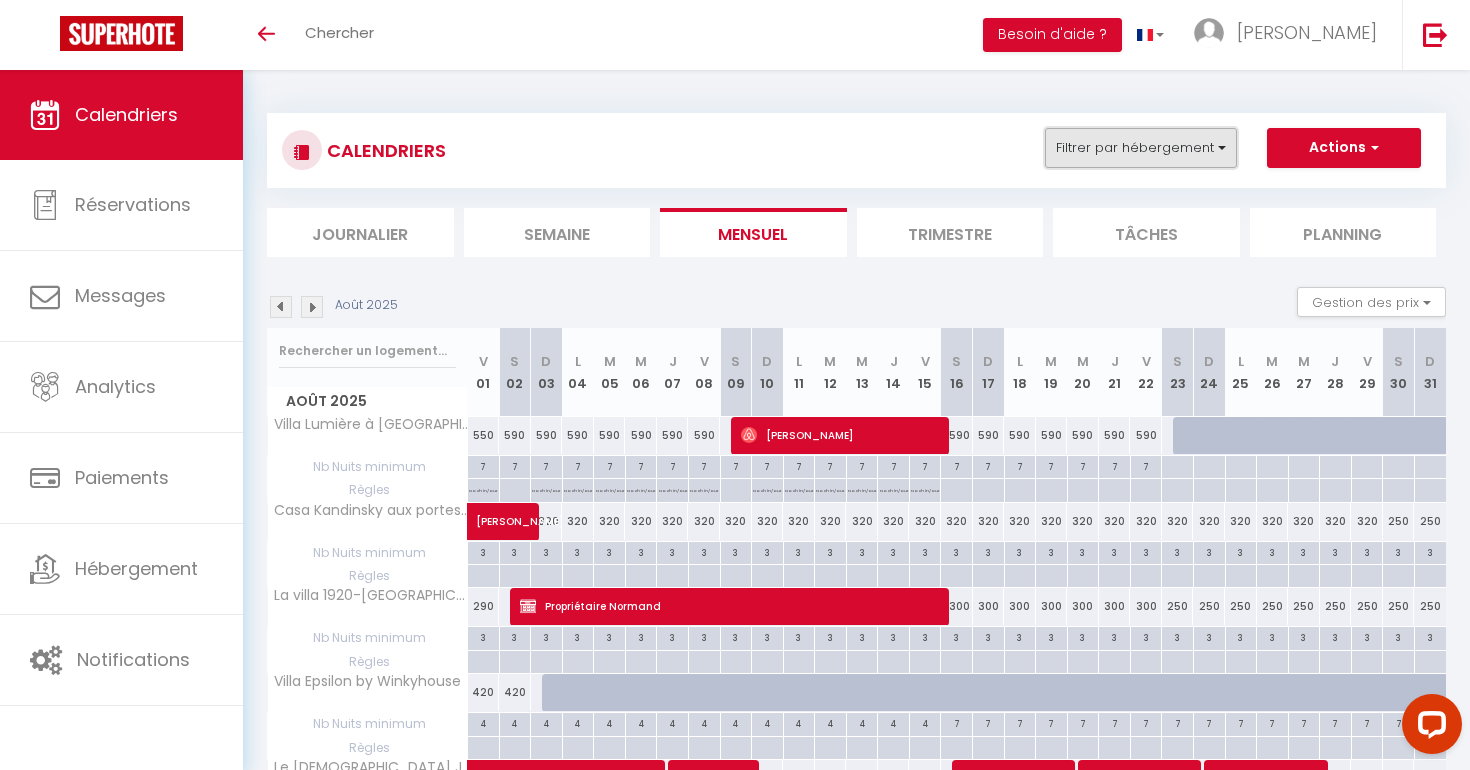 click on "Filtrer par hébergement" at bounding box center [1141, 148] 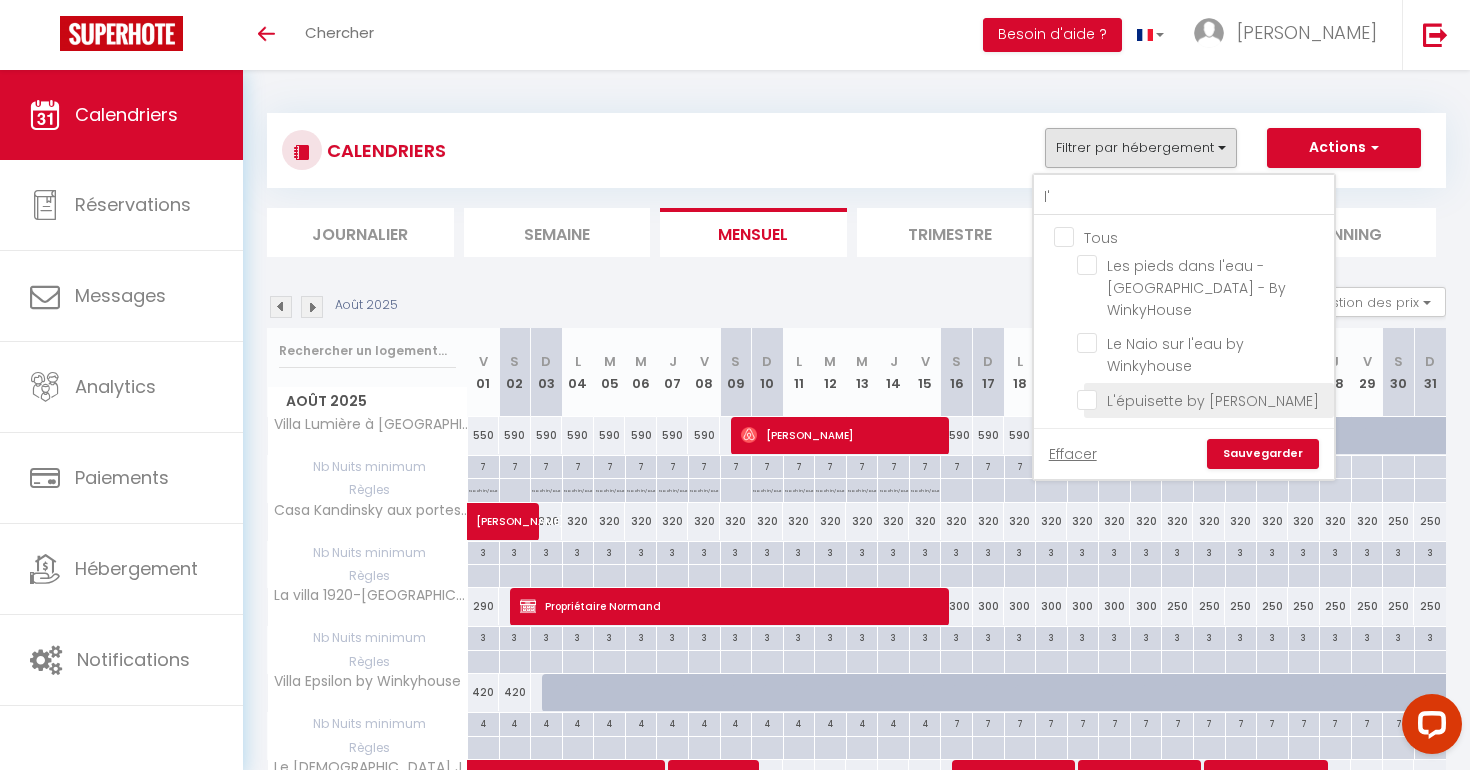 click on "L'épuisette by [PERSON_NAME]" at bounding box center [1202, 399] 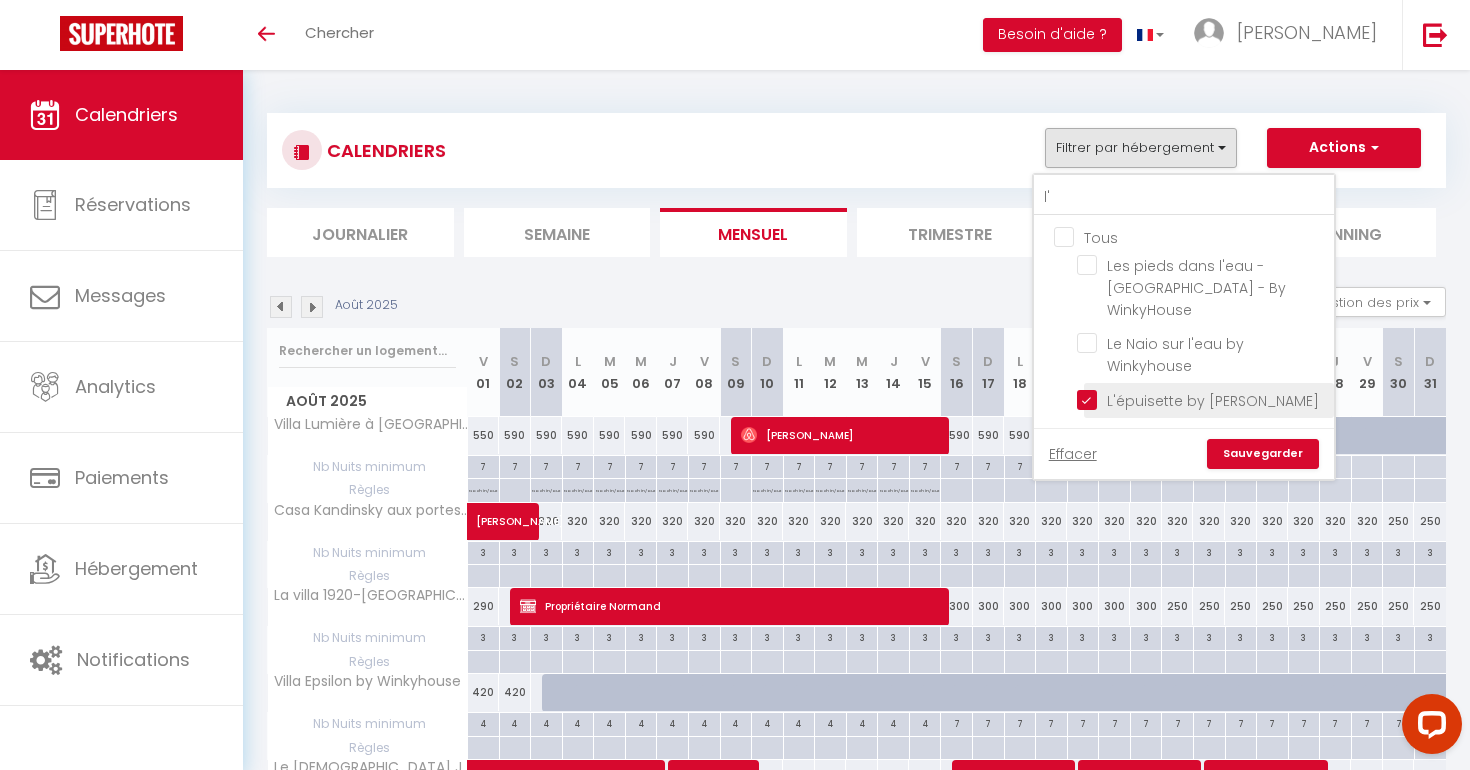 checkbox on "false" 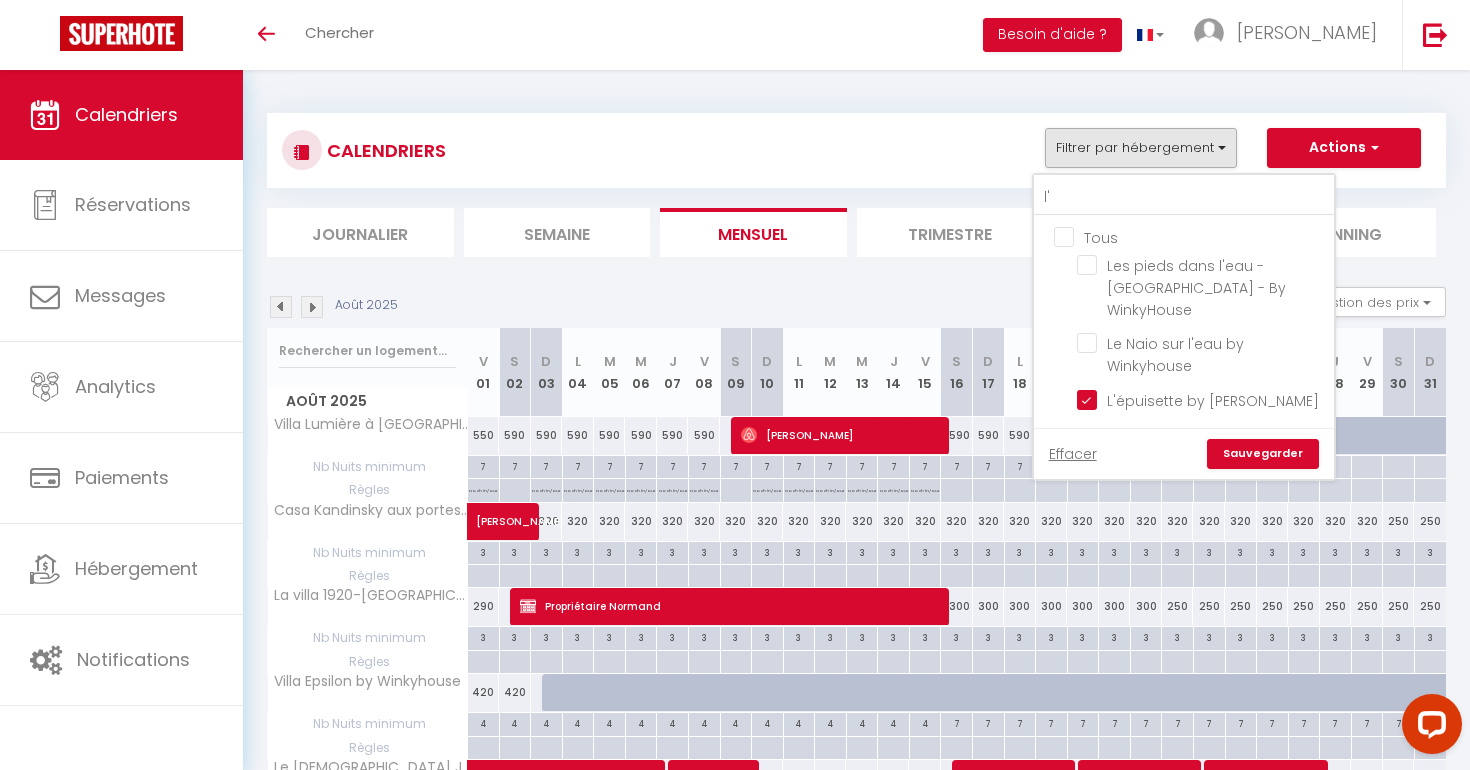 click on "Sauvegarder" at bounding box center [1263, 454] 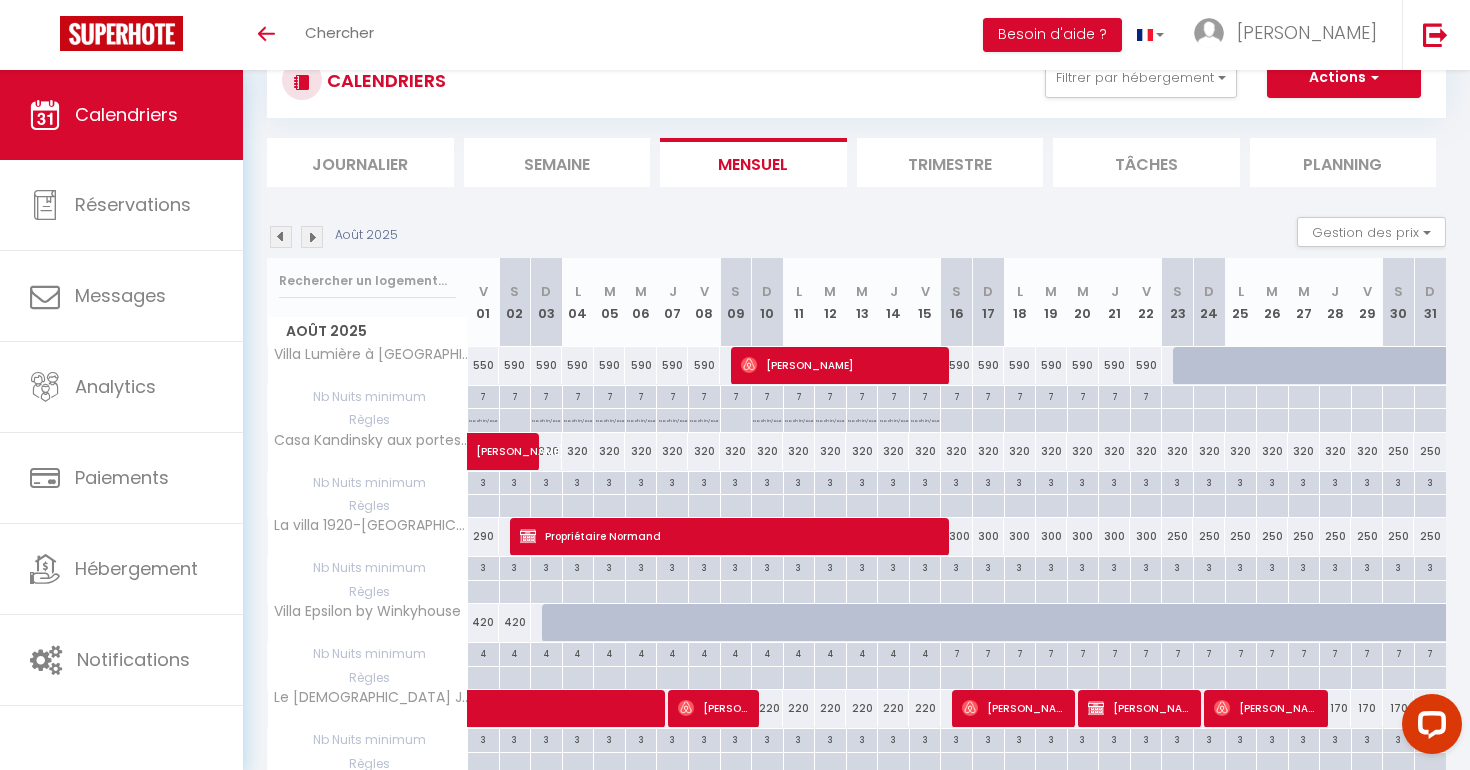 scroll, scrollTop: 18, scrollLeft: 0, axis: vertical 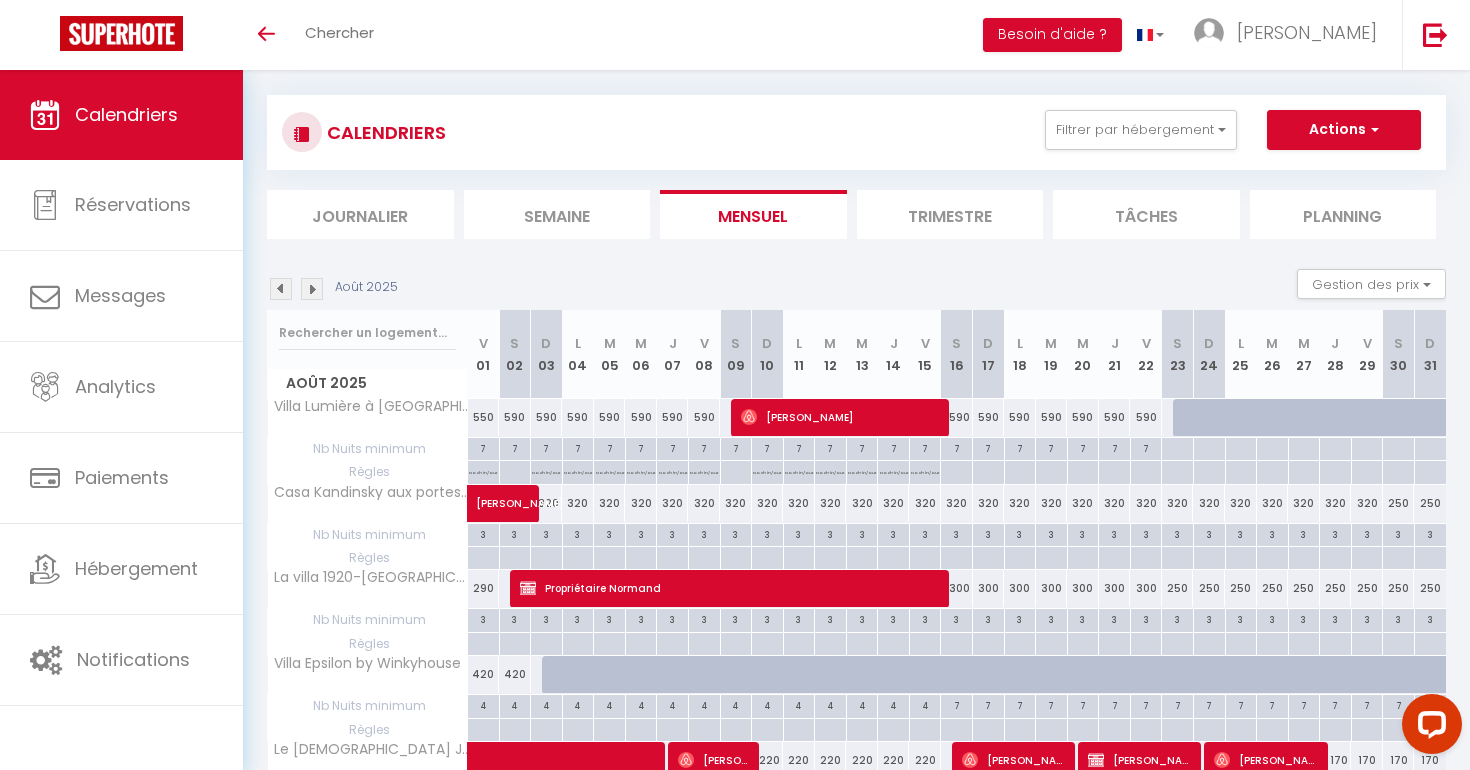 click at bounding box center [281, 289] 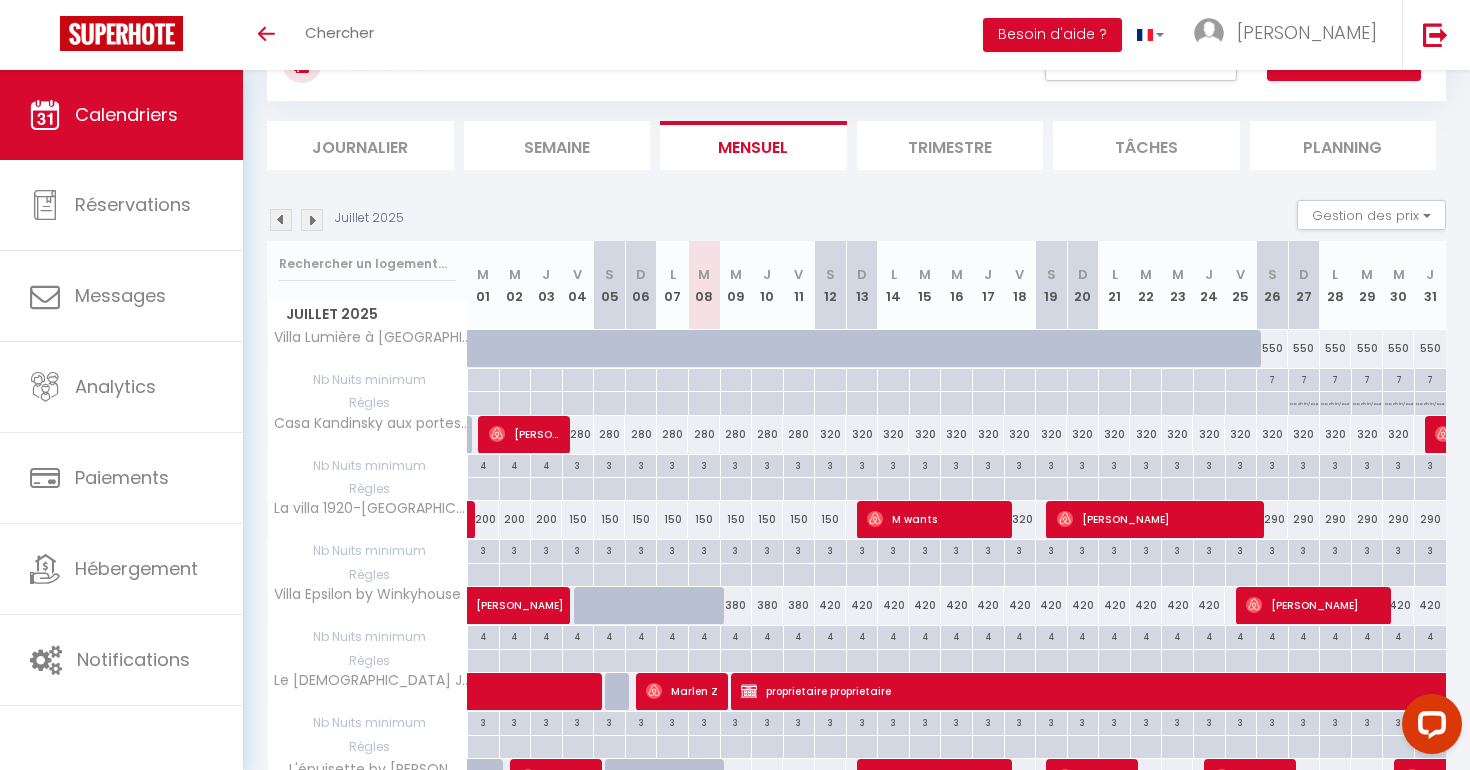scroll, scrollTop: 69, scrollLeft: 0, axis: vertical 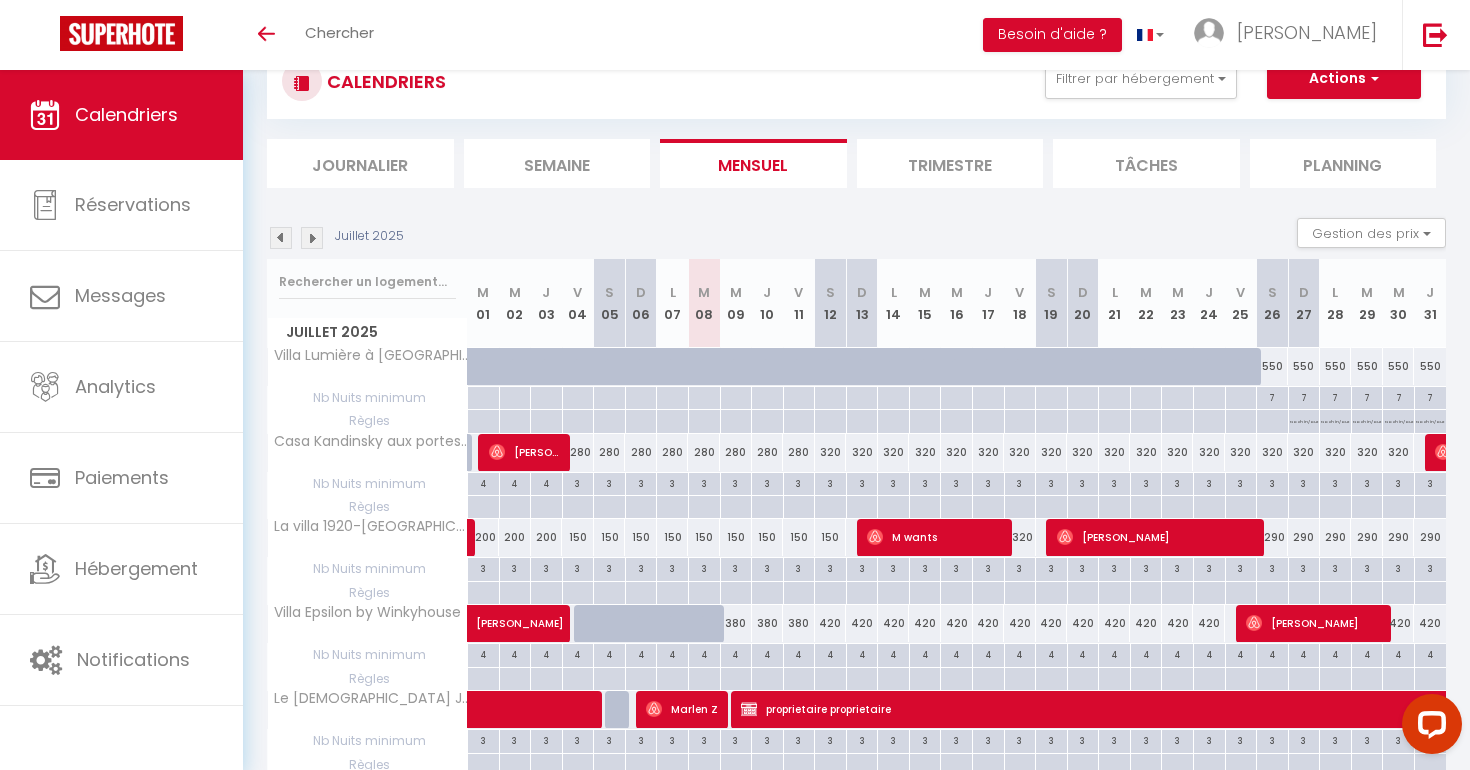 click at bounding box center (281, 238) 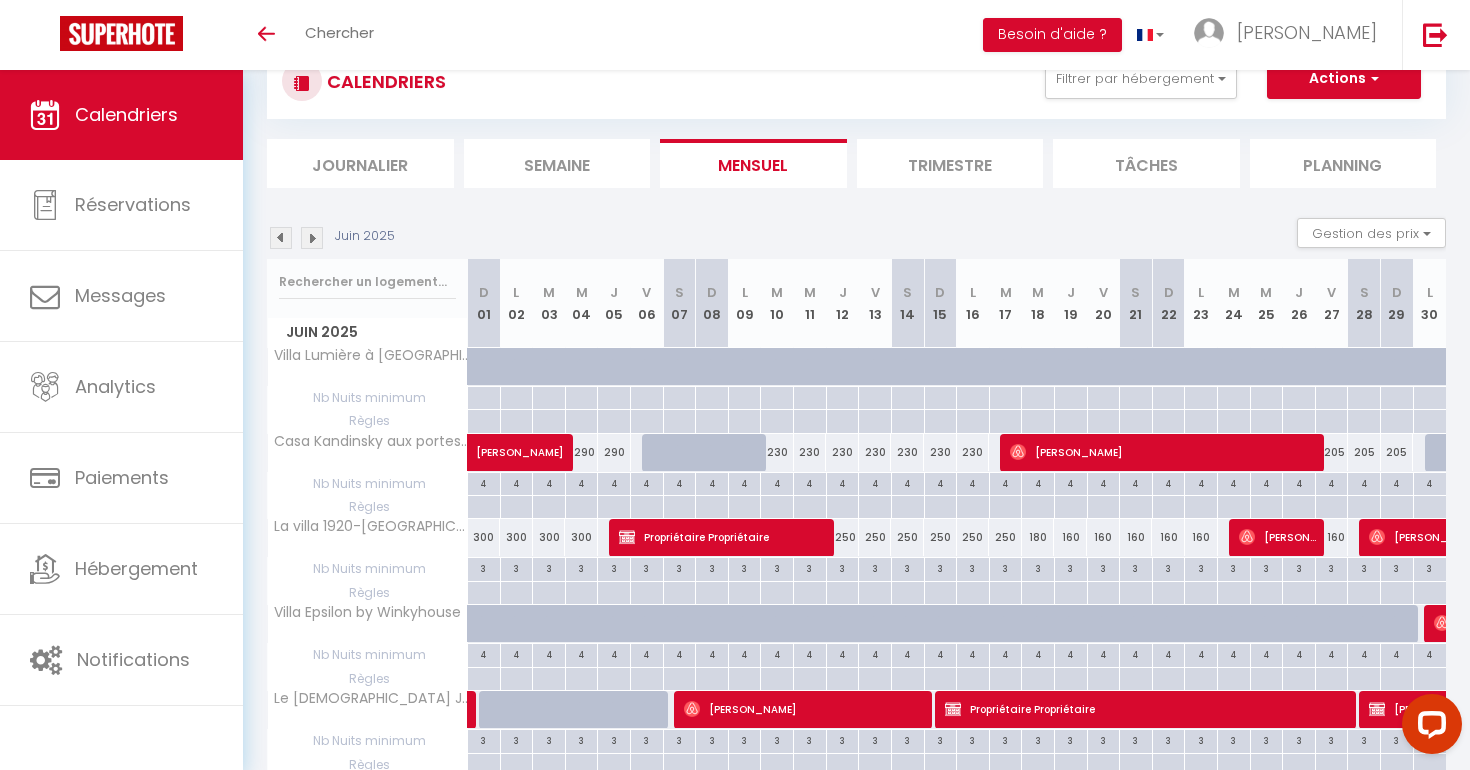 scroll, scrollTop: 245, scrollLeft: 0, axis: vertical 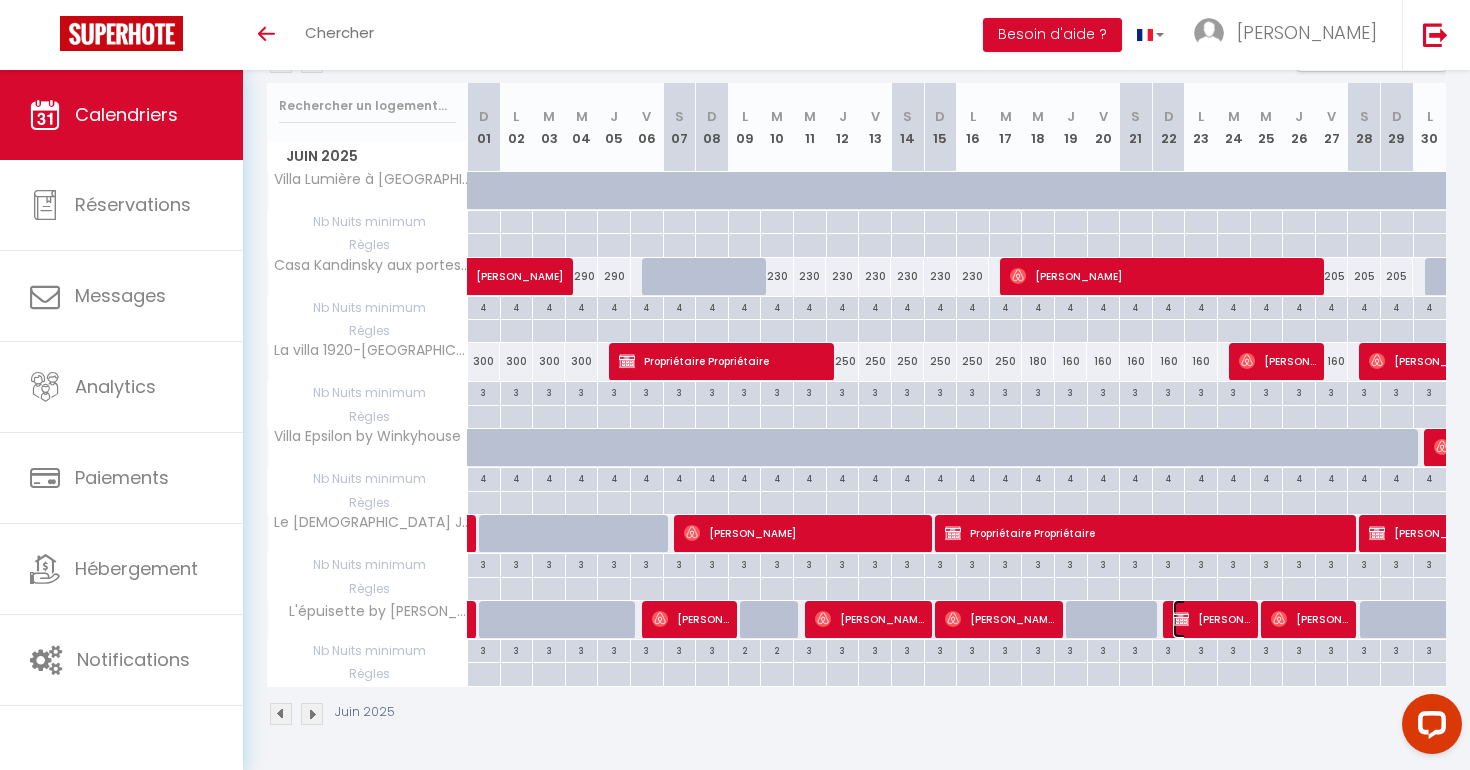 click on "[PERSON_NAME]" at bounding box center [1211, 619] 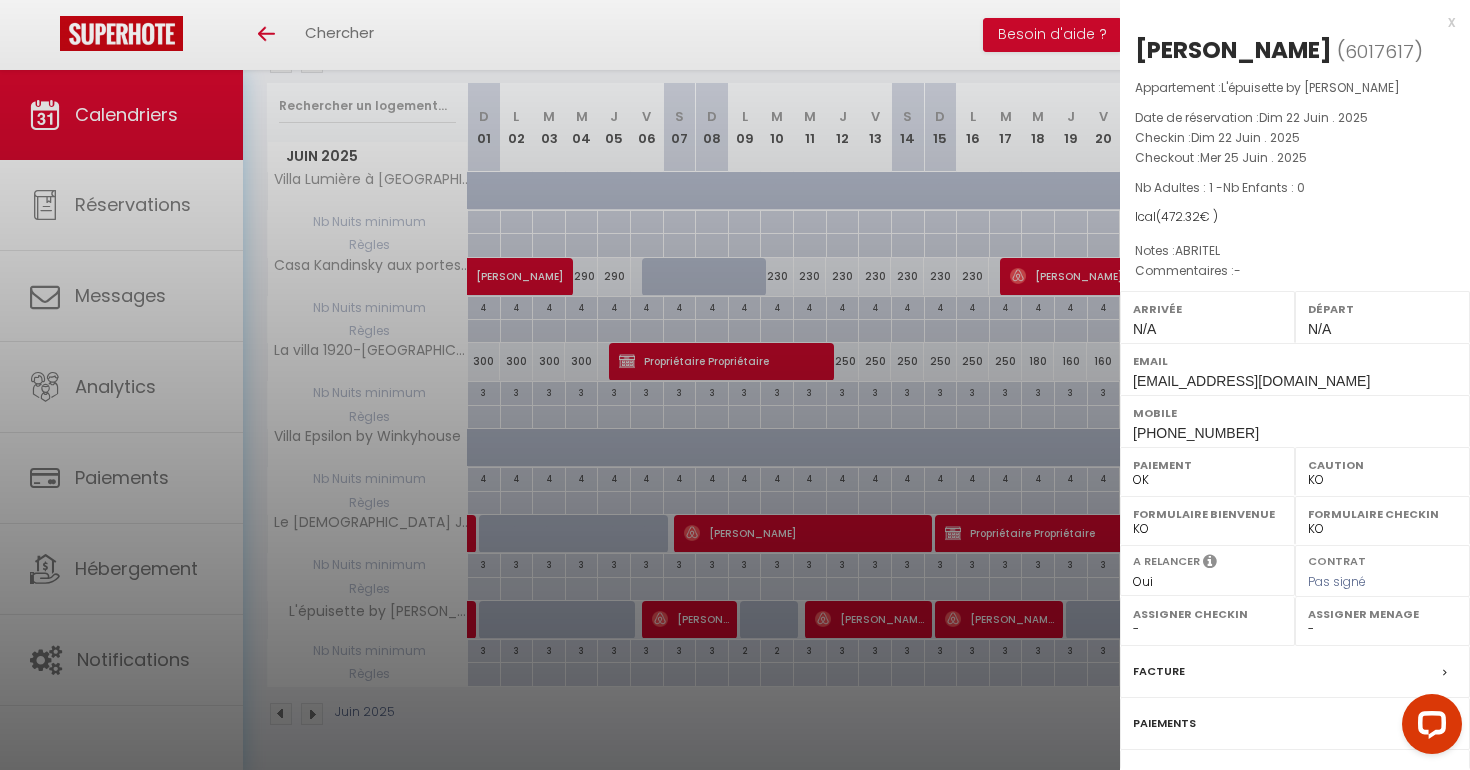 click on "x" at bounding box center [1287, 22] 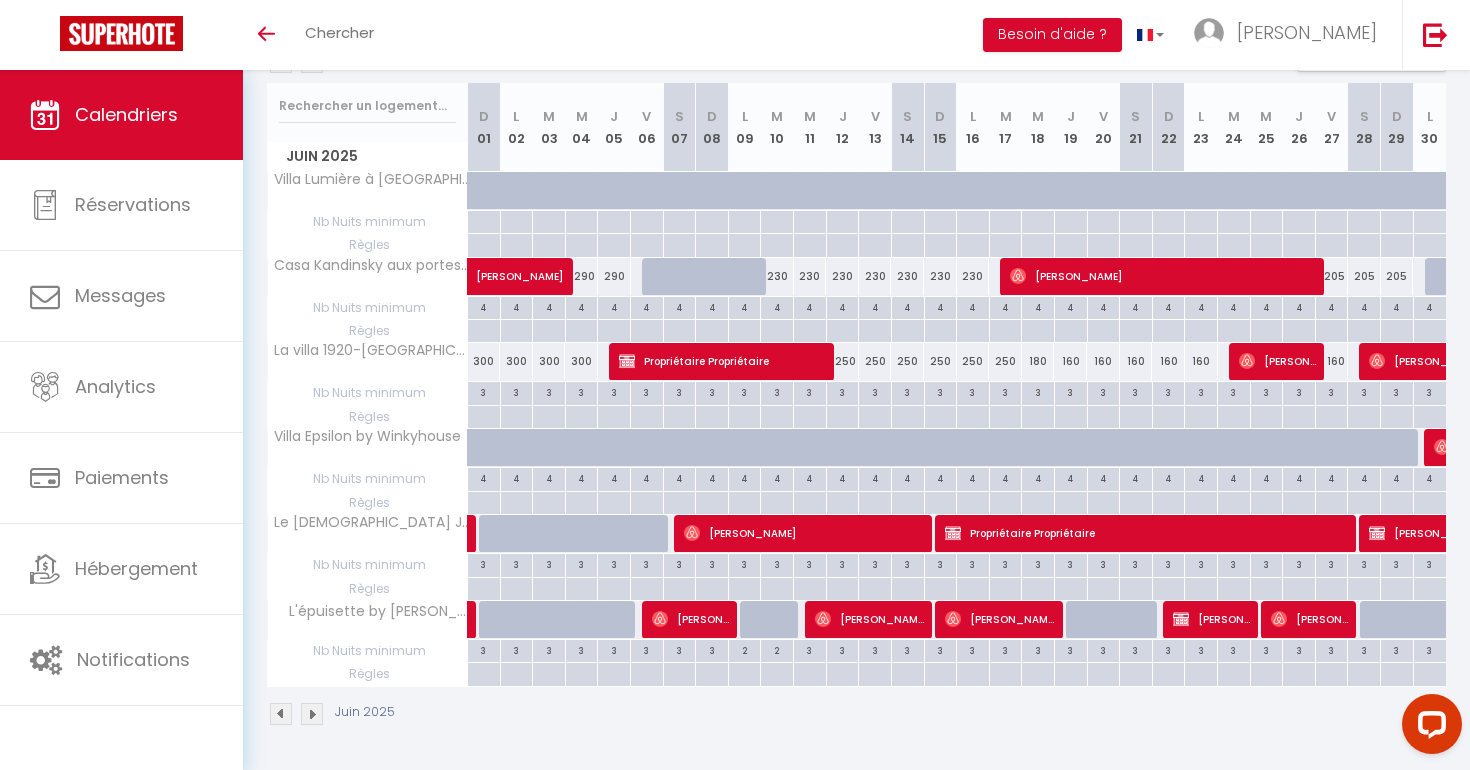 scroll, scrollTop: 0, scrollLeft: 0, axis: both 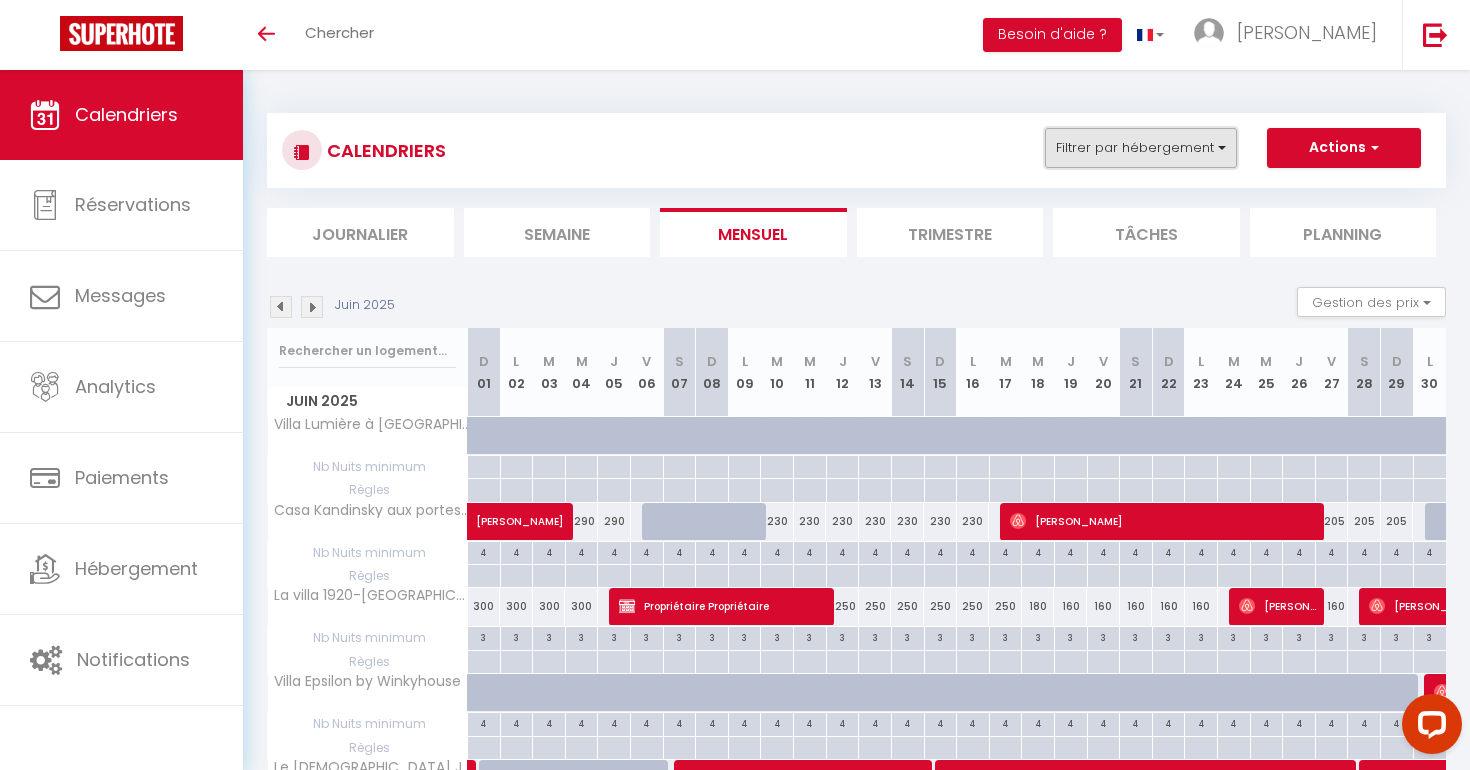 click on "Filtrer par hébergement" at bounding box center (1141, 148) 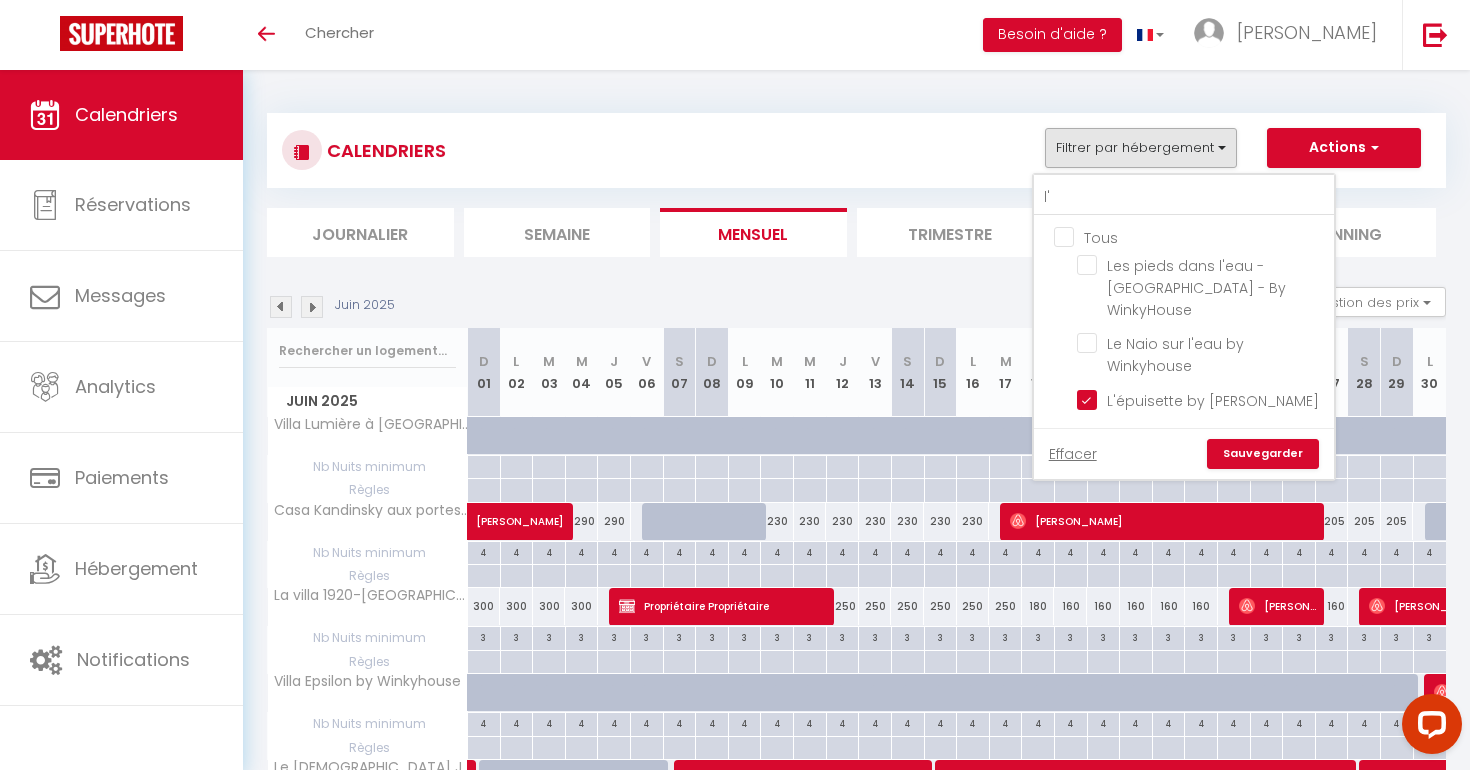 click on "Tous" at bounding box center [1204, 236] 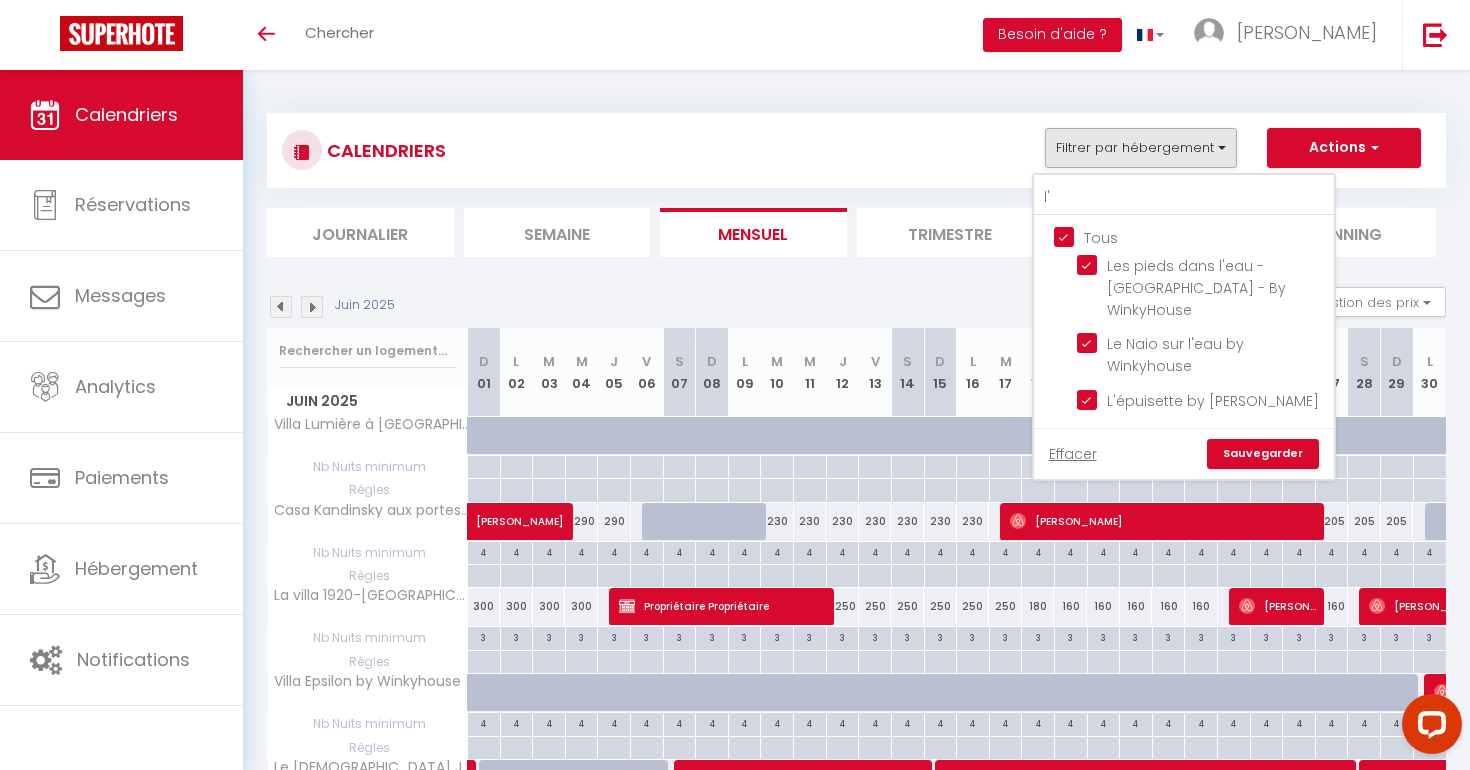 checkbox on "true" 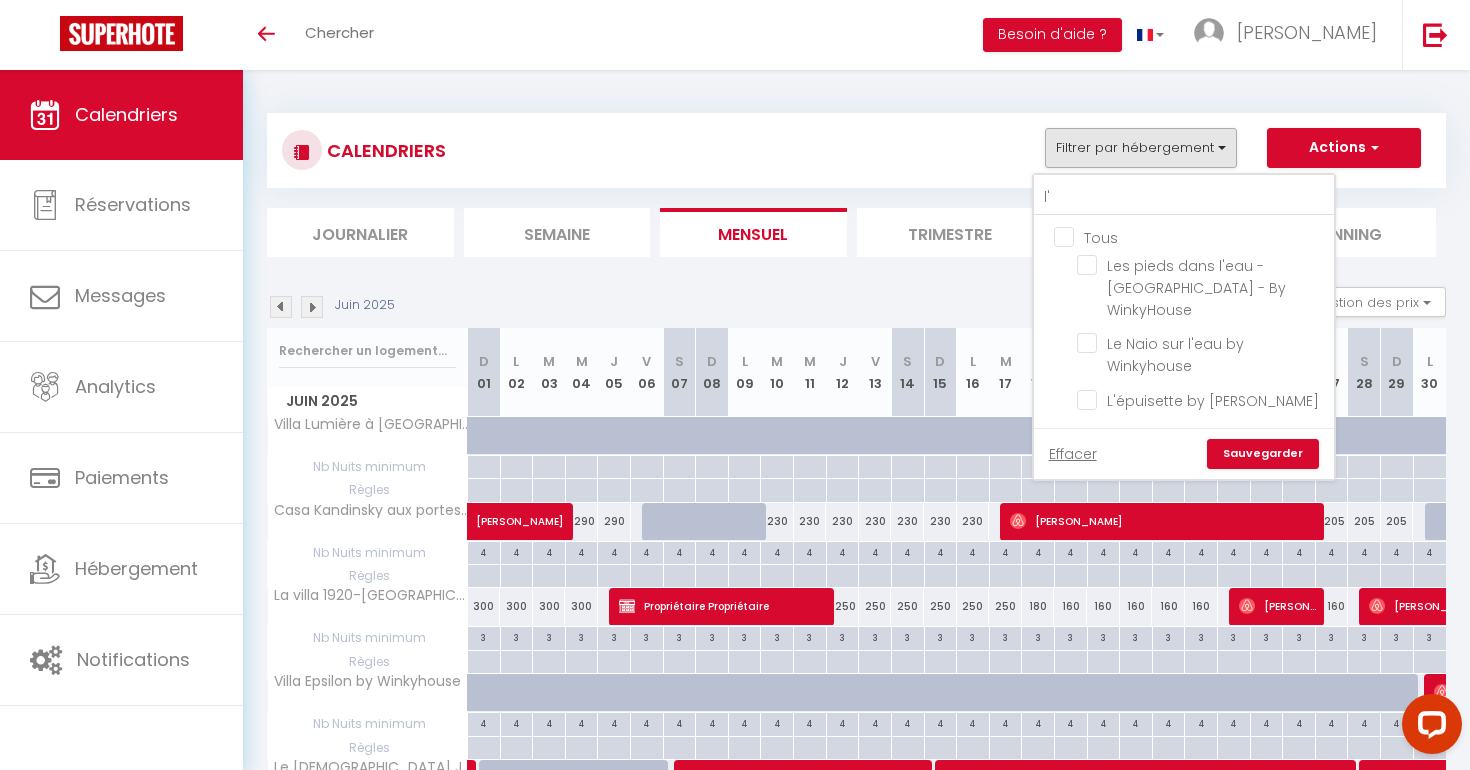checkbox on "false" 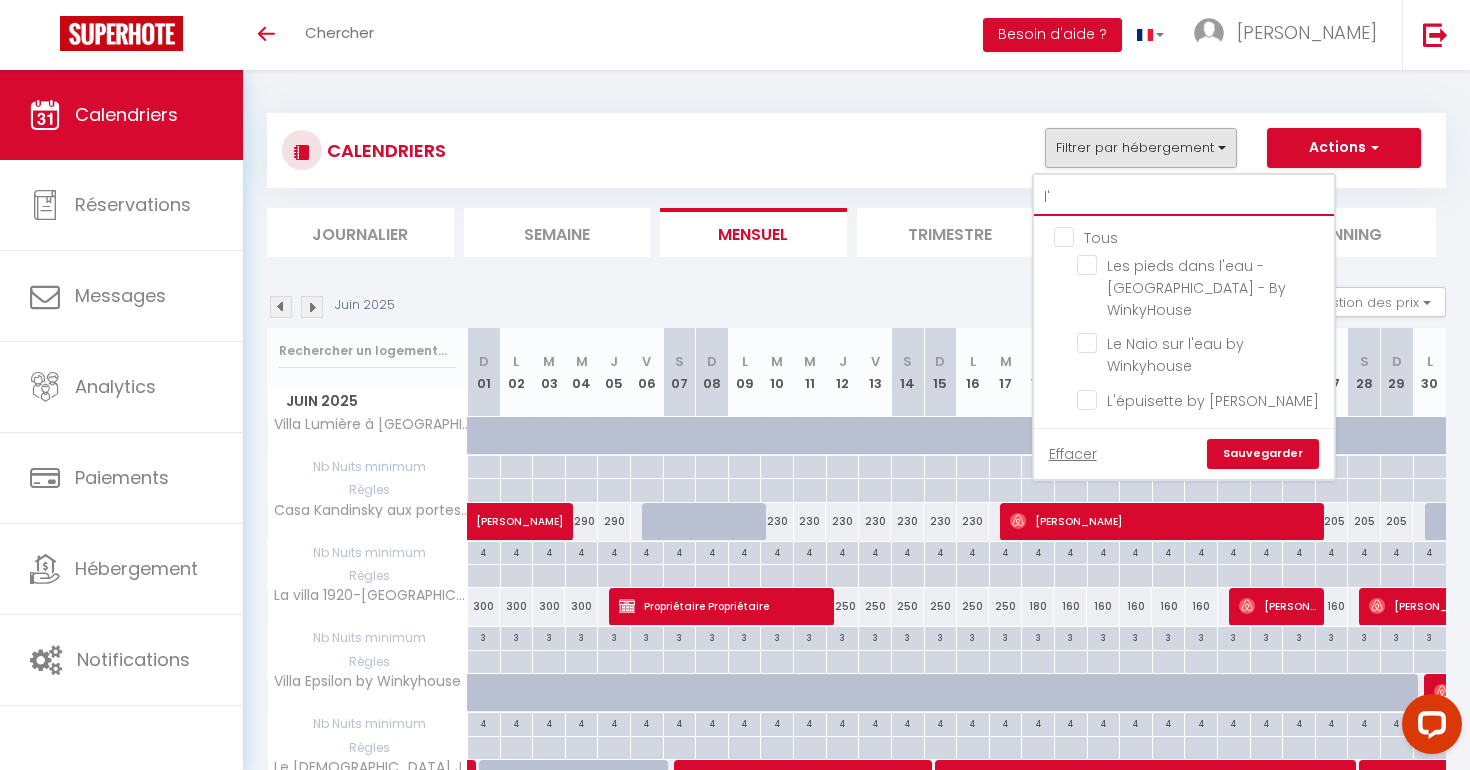 click on "l'" at bounding box center [1184, 198] 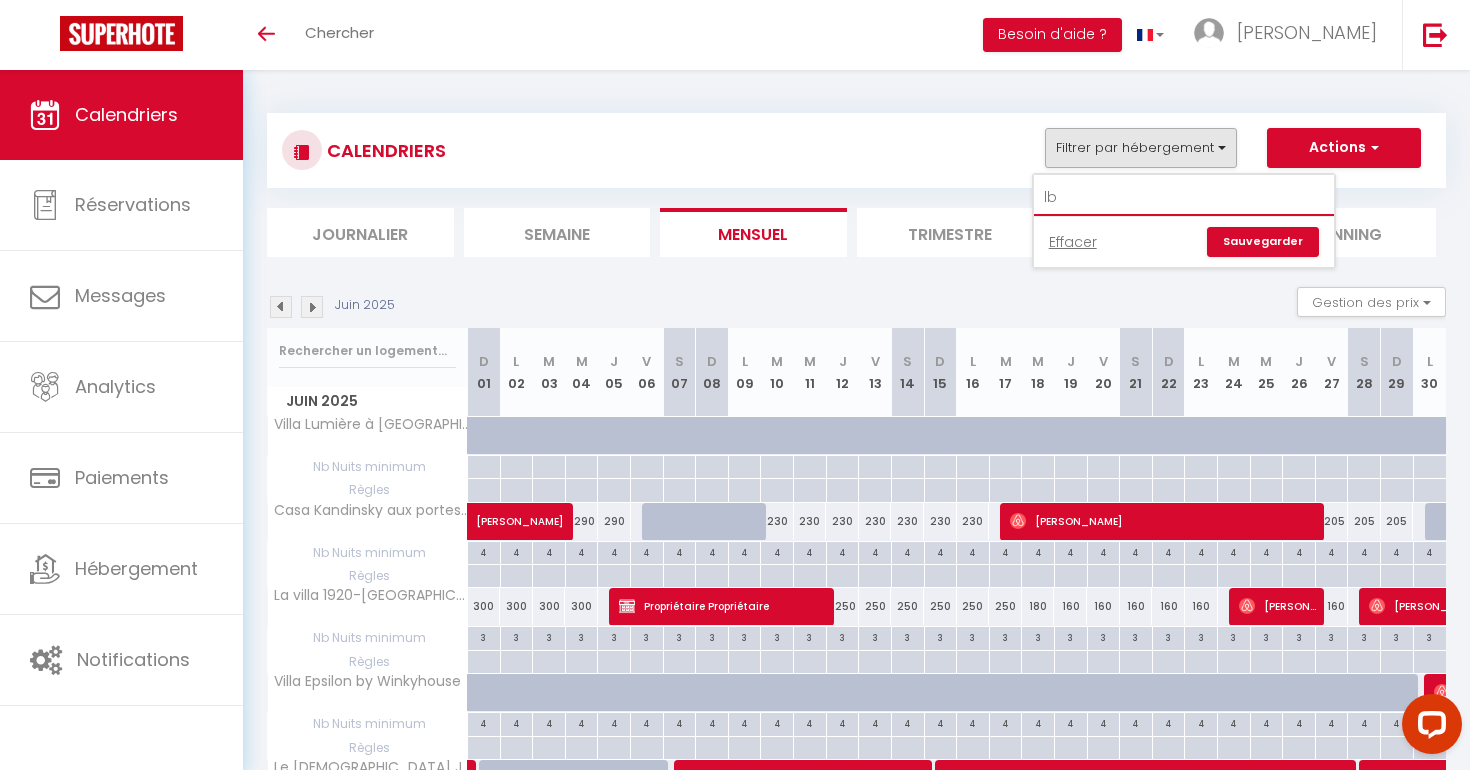 type on "l" 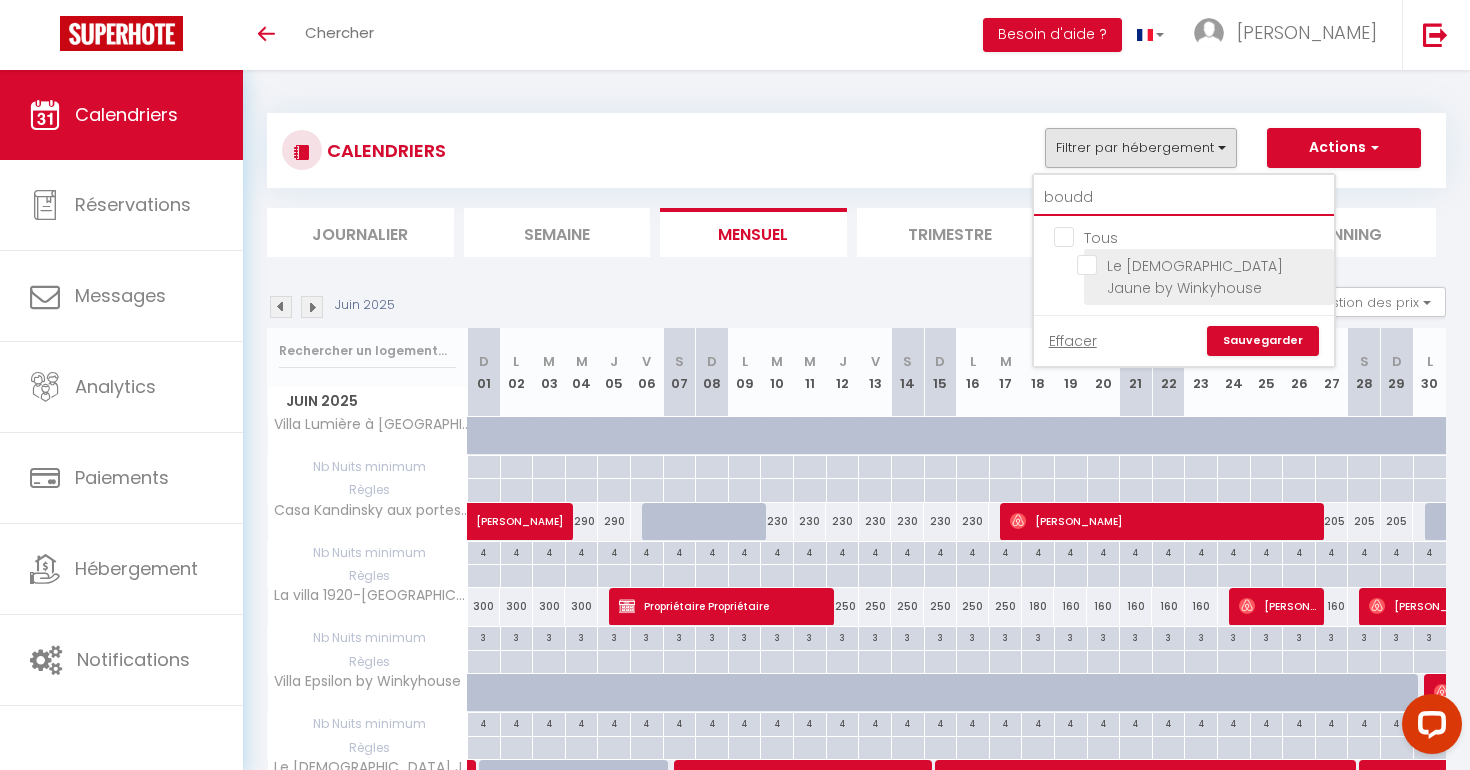 type on "boudd" 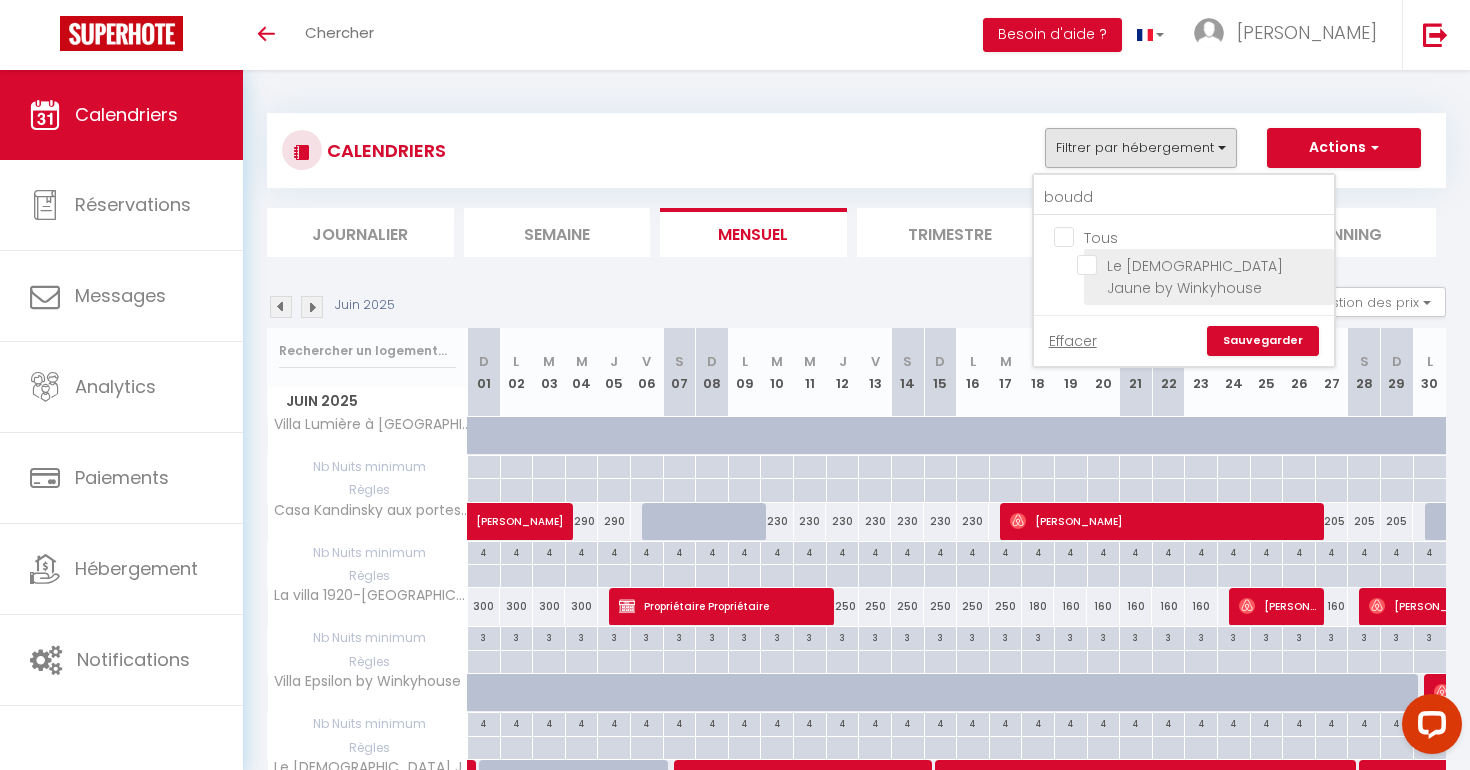 click on "Le [DEMOGRAPHIC_DATA] Jaune by Winkyhouse" at bounding box center [1202, 265] 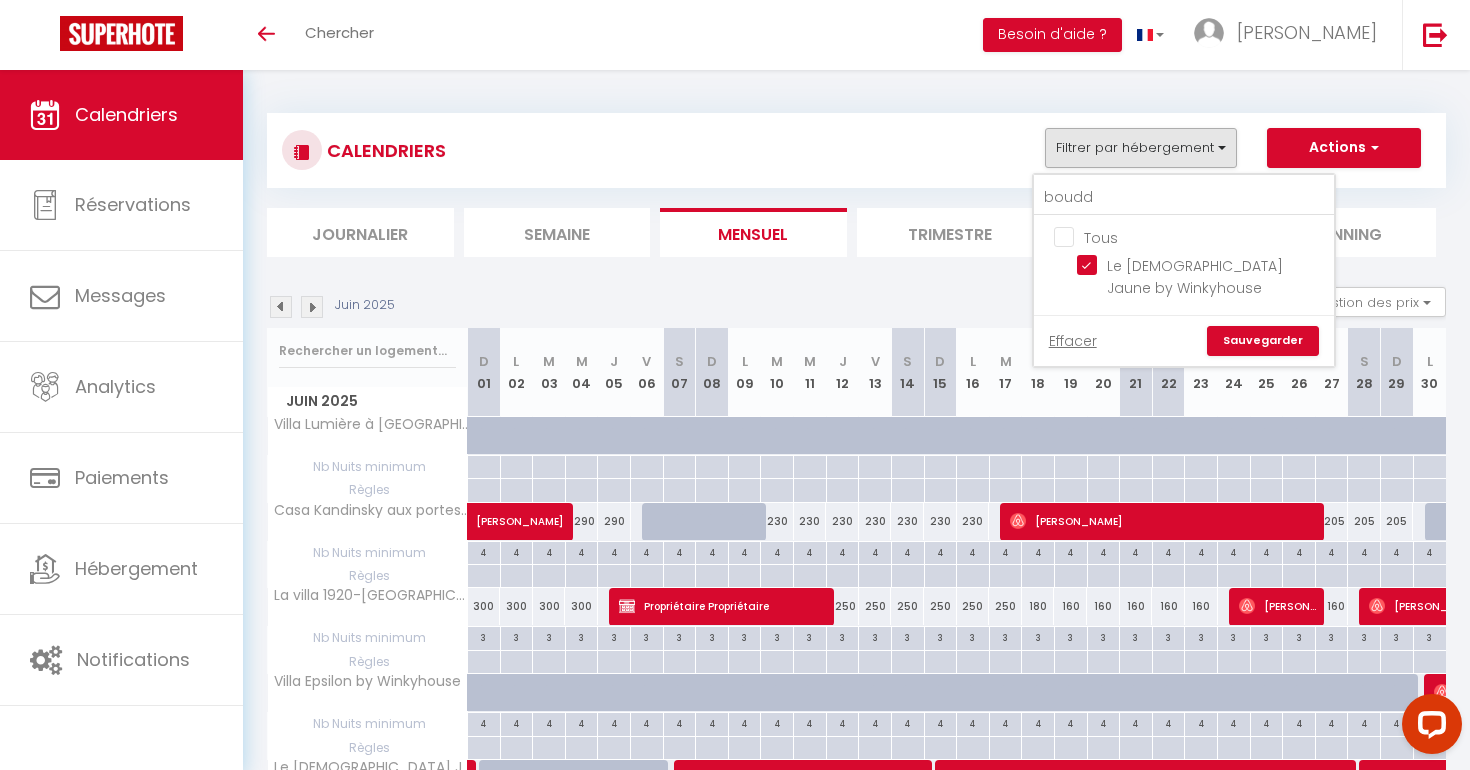 click on "Sauvegarder" at bounding box center [1263, 341] 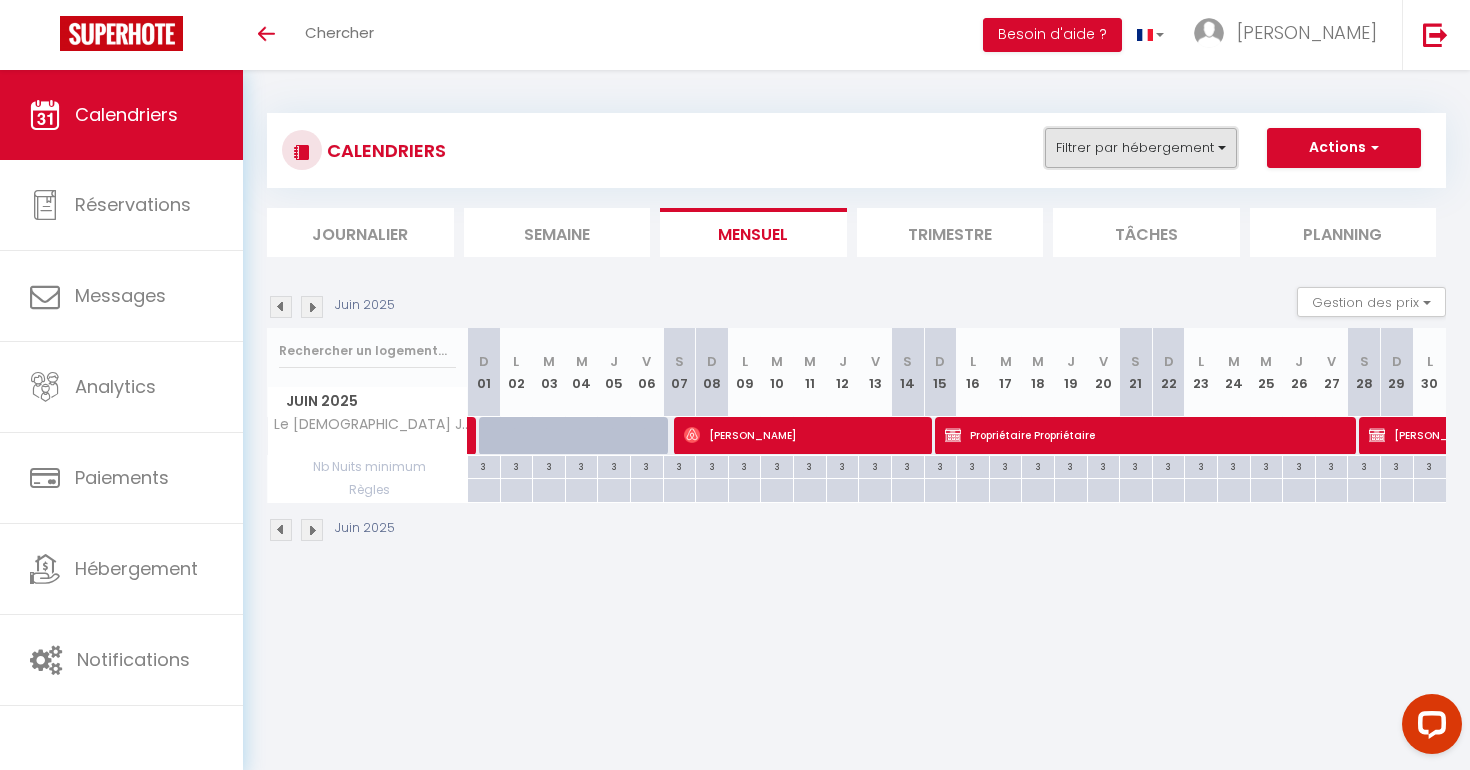 click on "Filtrer par hébergement" at bounding box center [1141, 148] 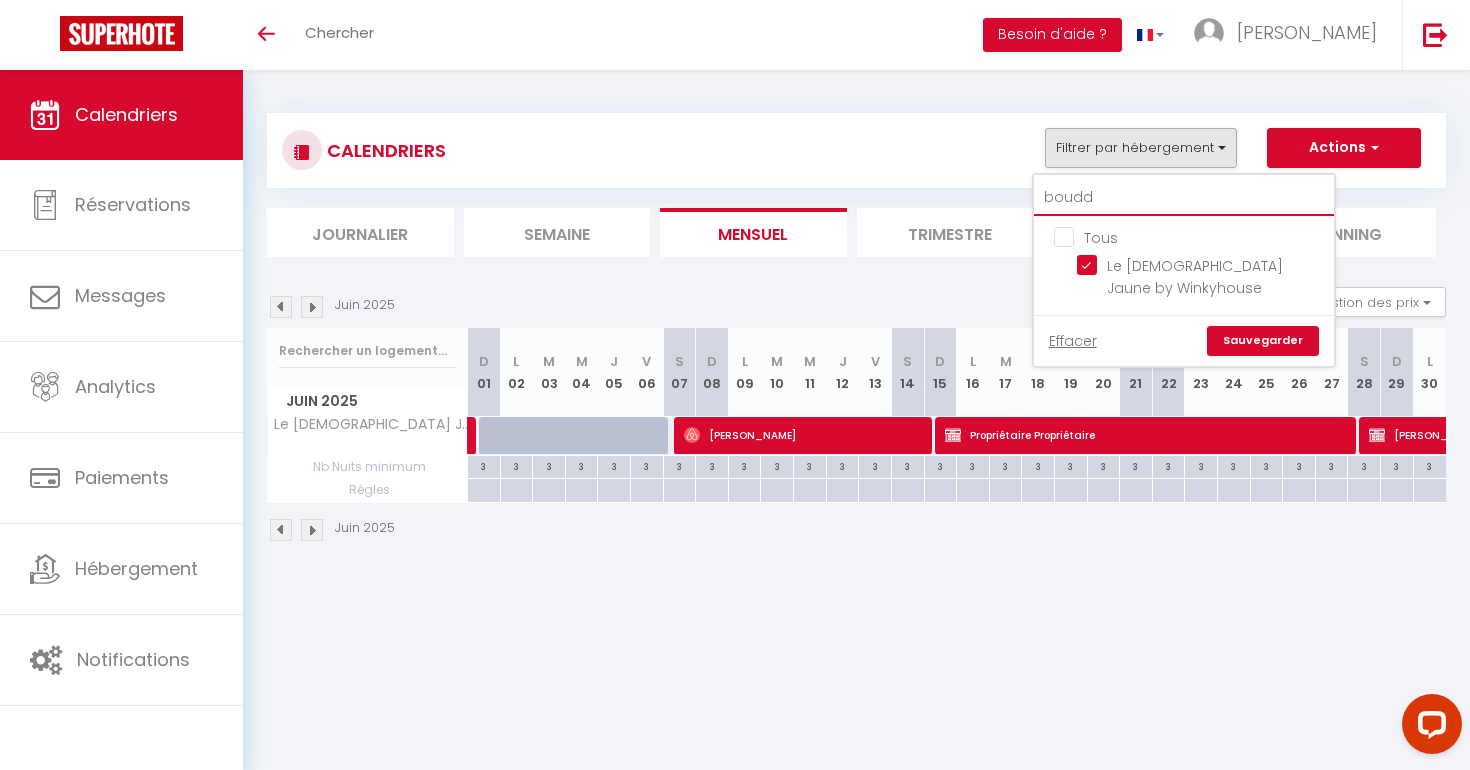 click on "boudd" at bounding box center (1184, 198) 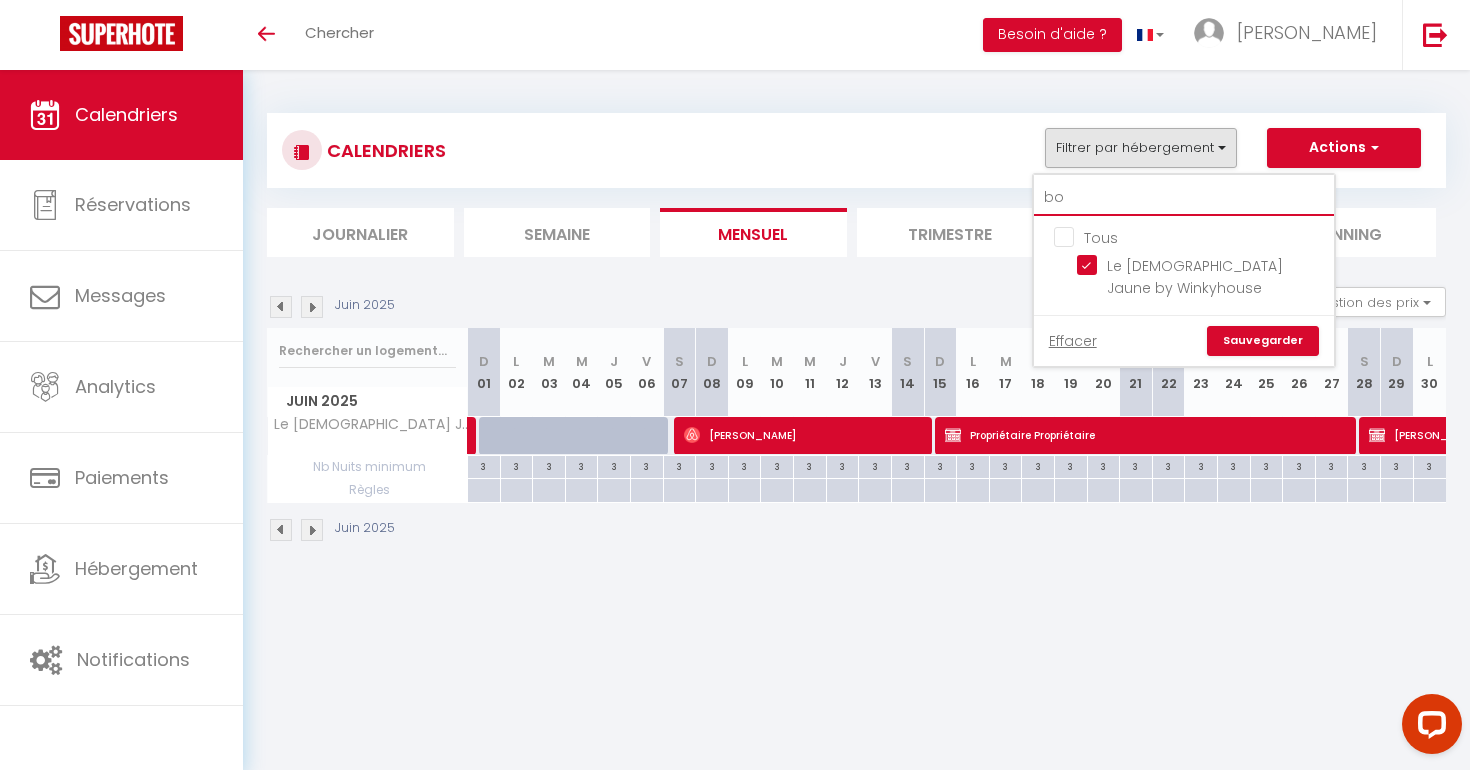 type on "b" 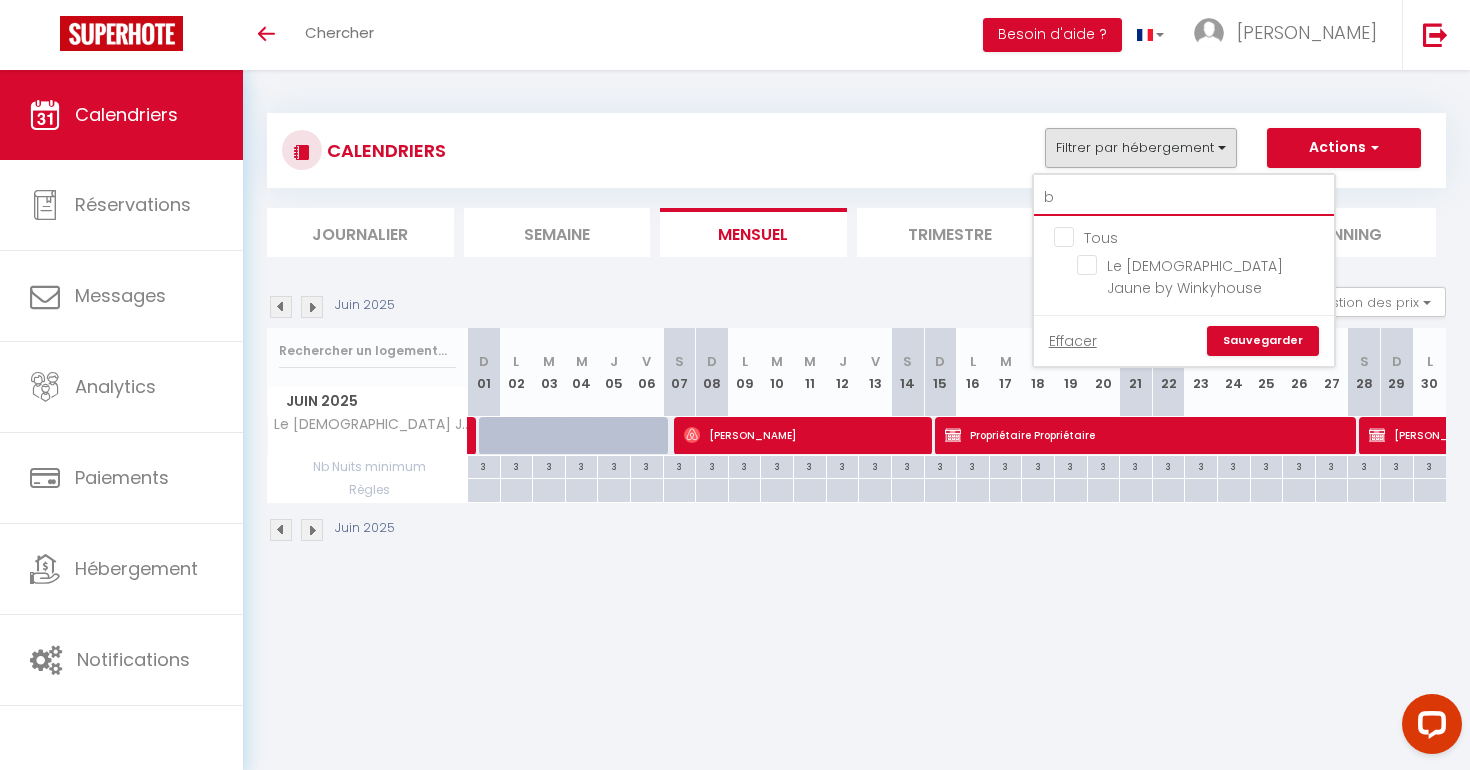 checkbox on "false" 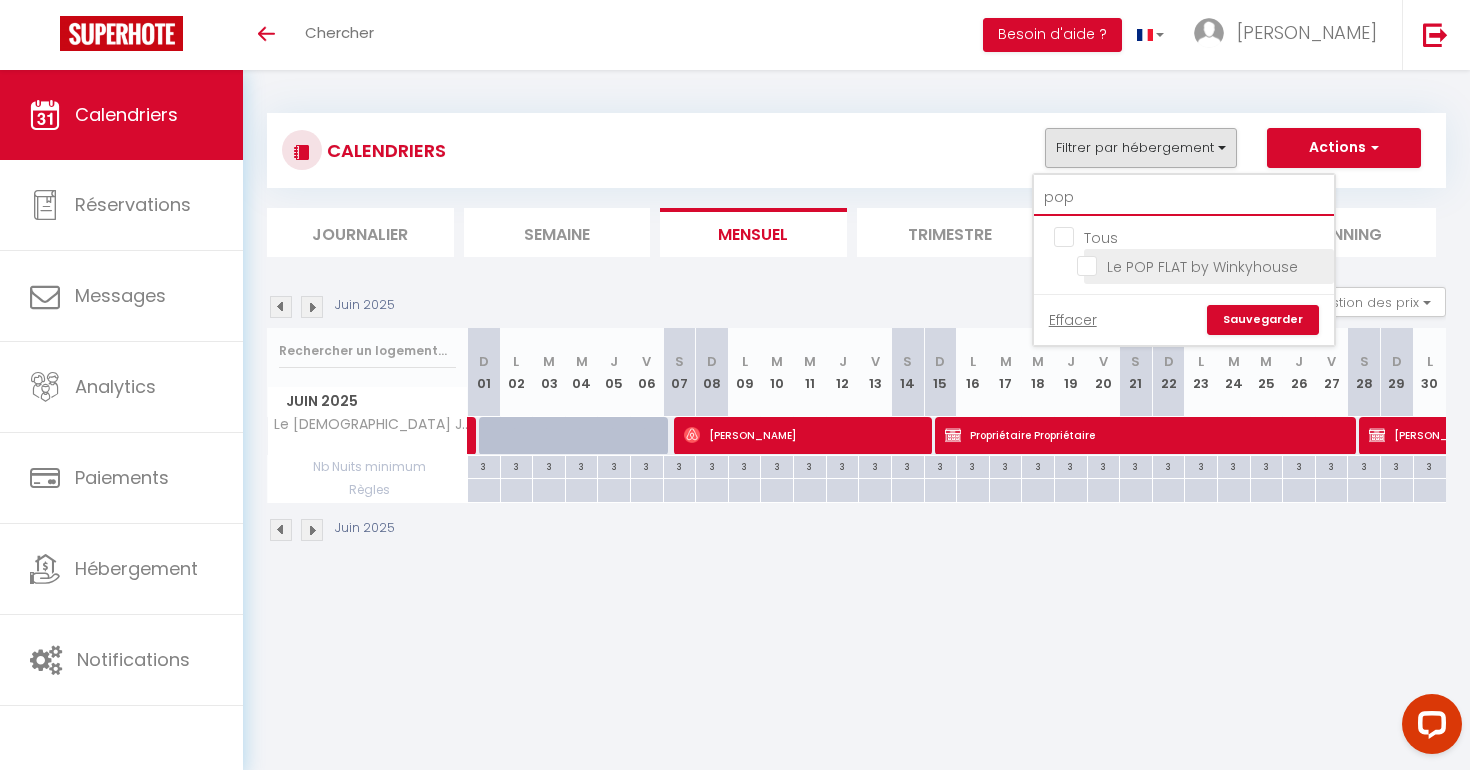 type on "pop" 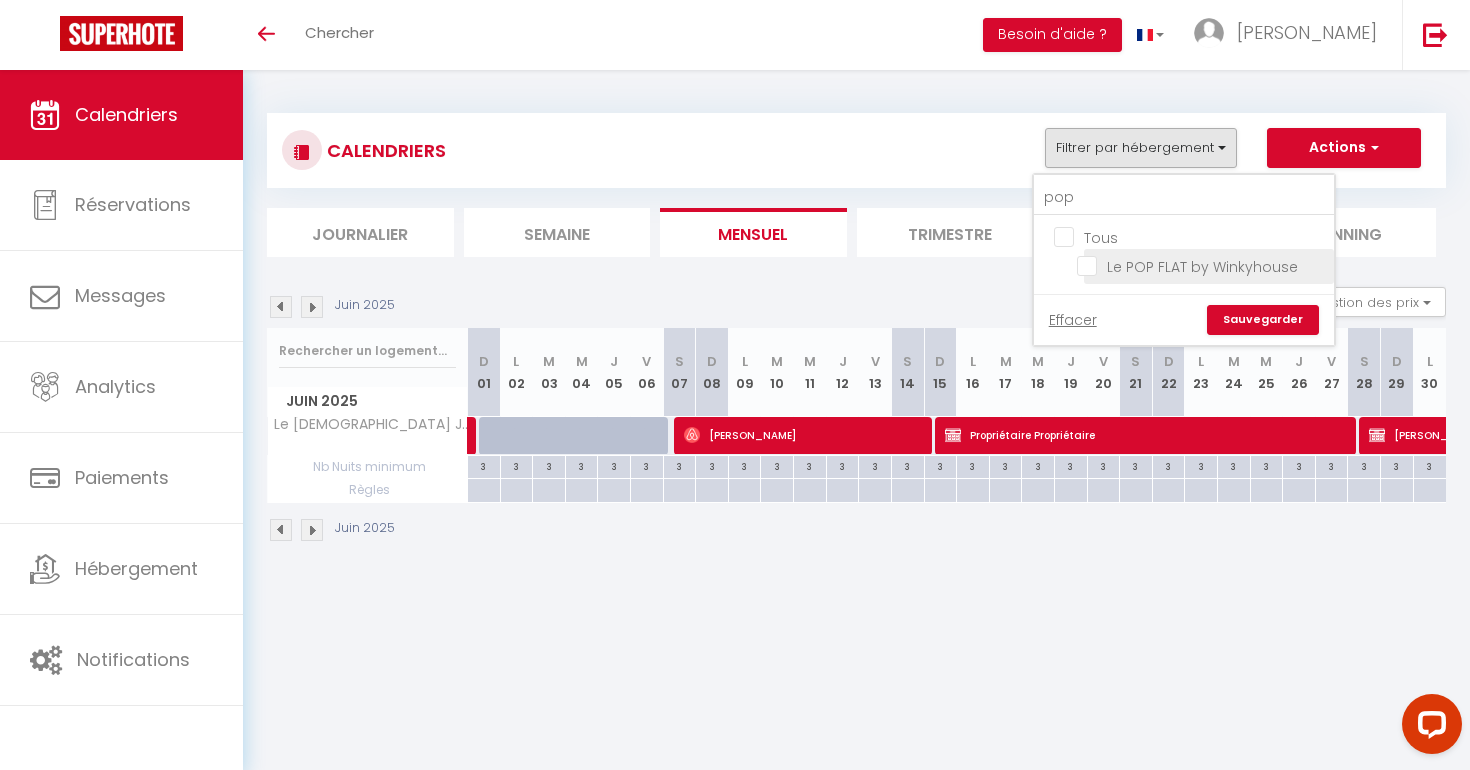 click on "Le POP FLAT by Winkyhouse" at bounding box center [1202, 265] 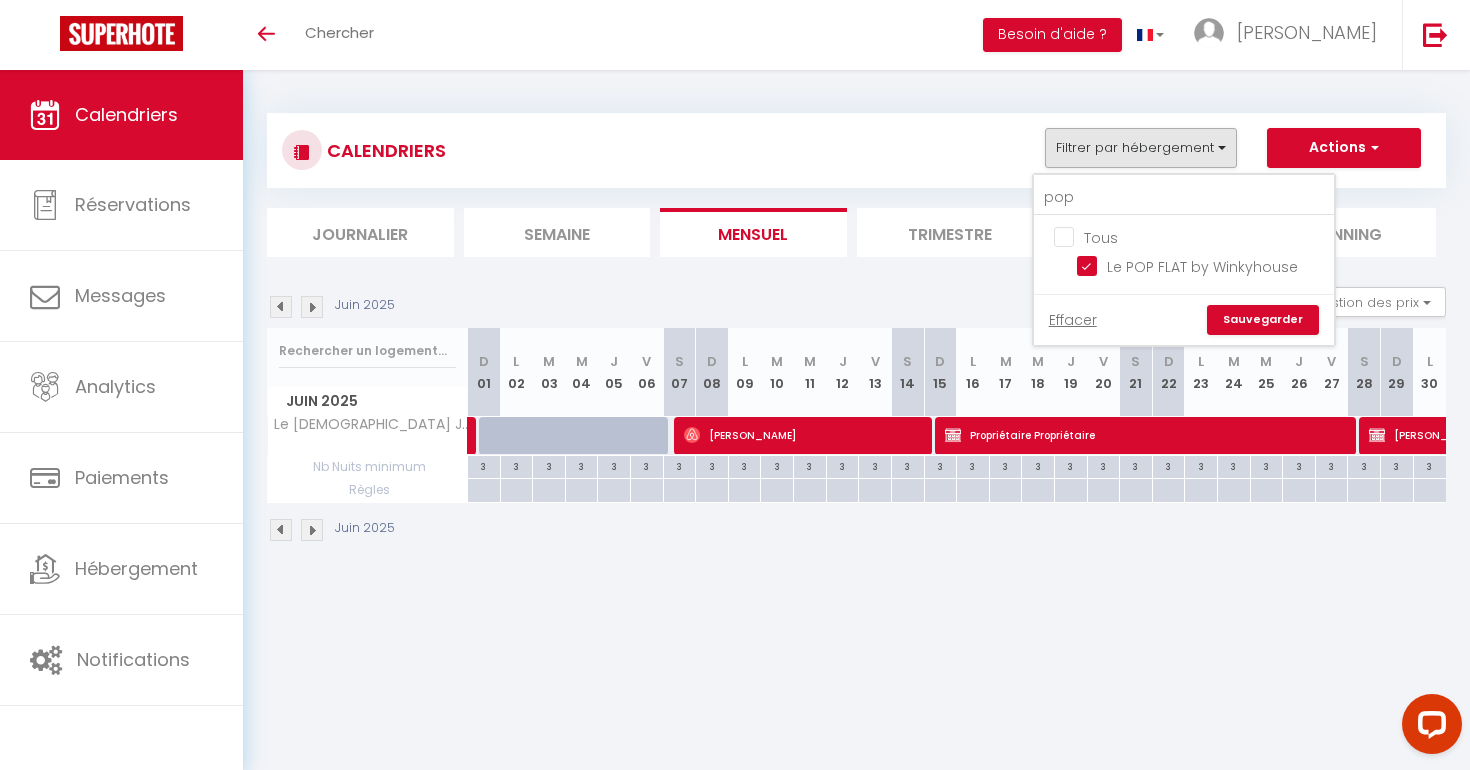 click on "Sauvegarder" at bounding box center (1263, 320) 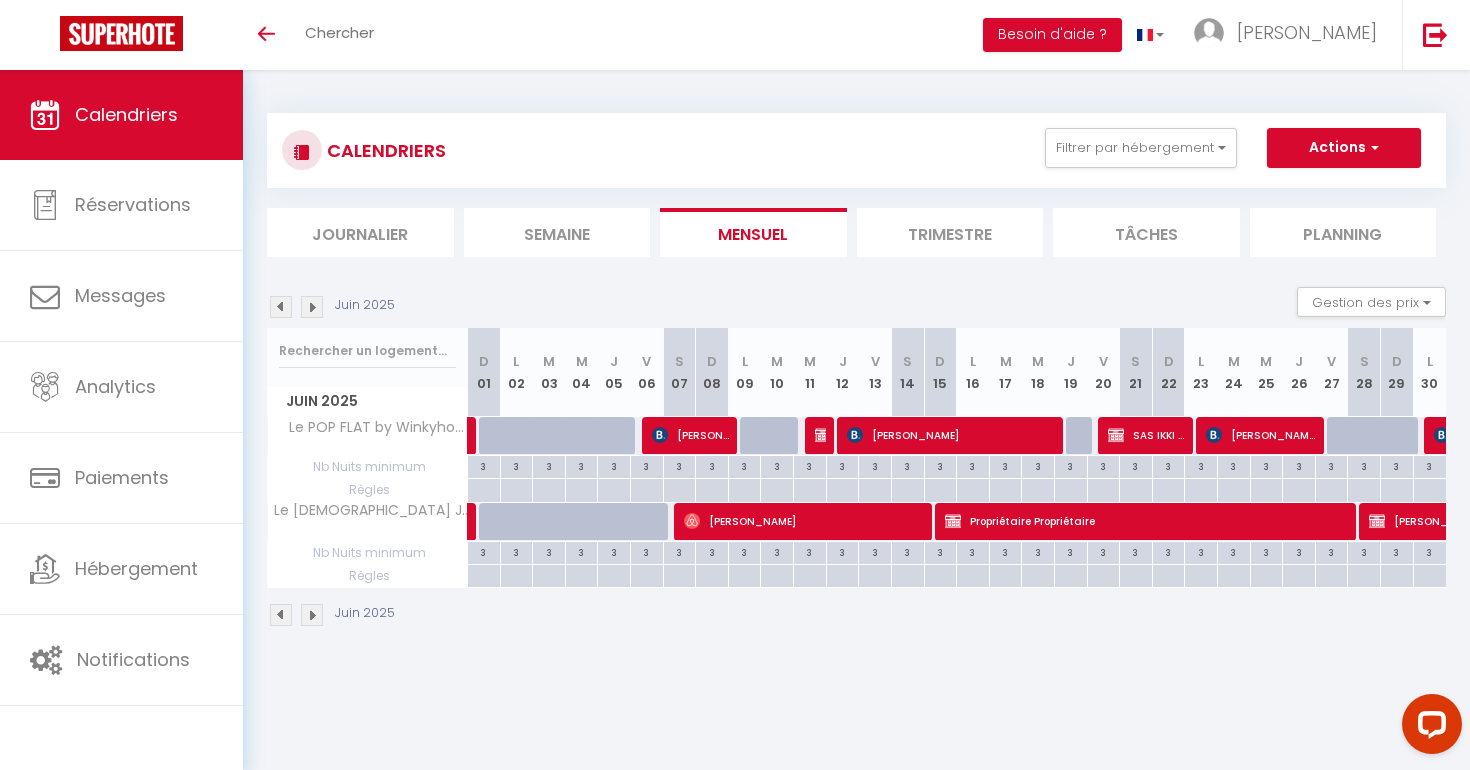 click at bounding box center (312, 307) 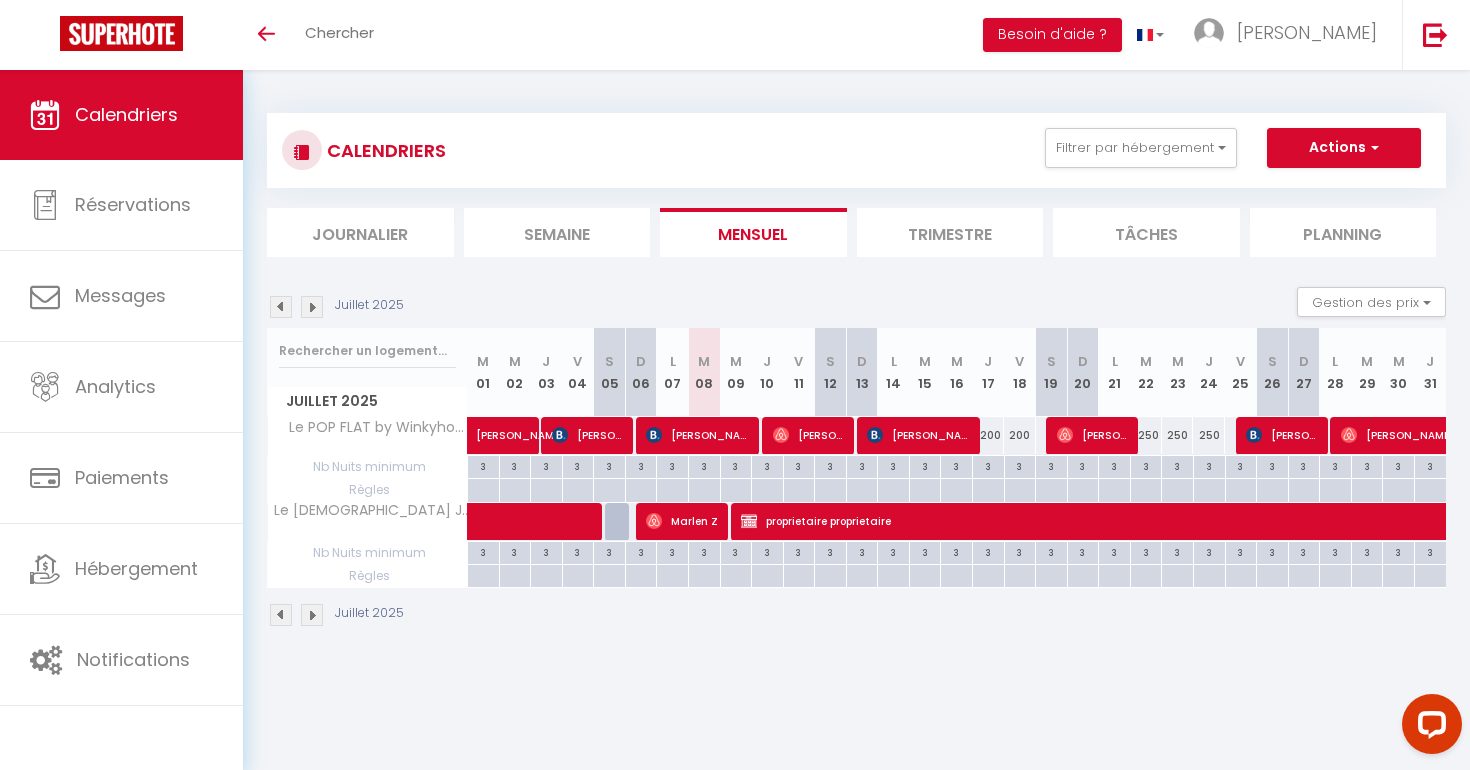 click at bounding box center (281, 307) 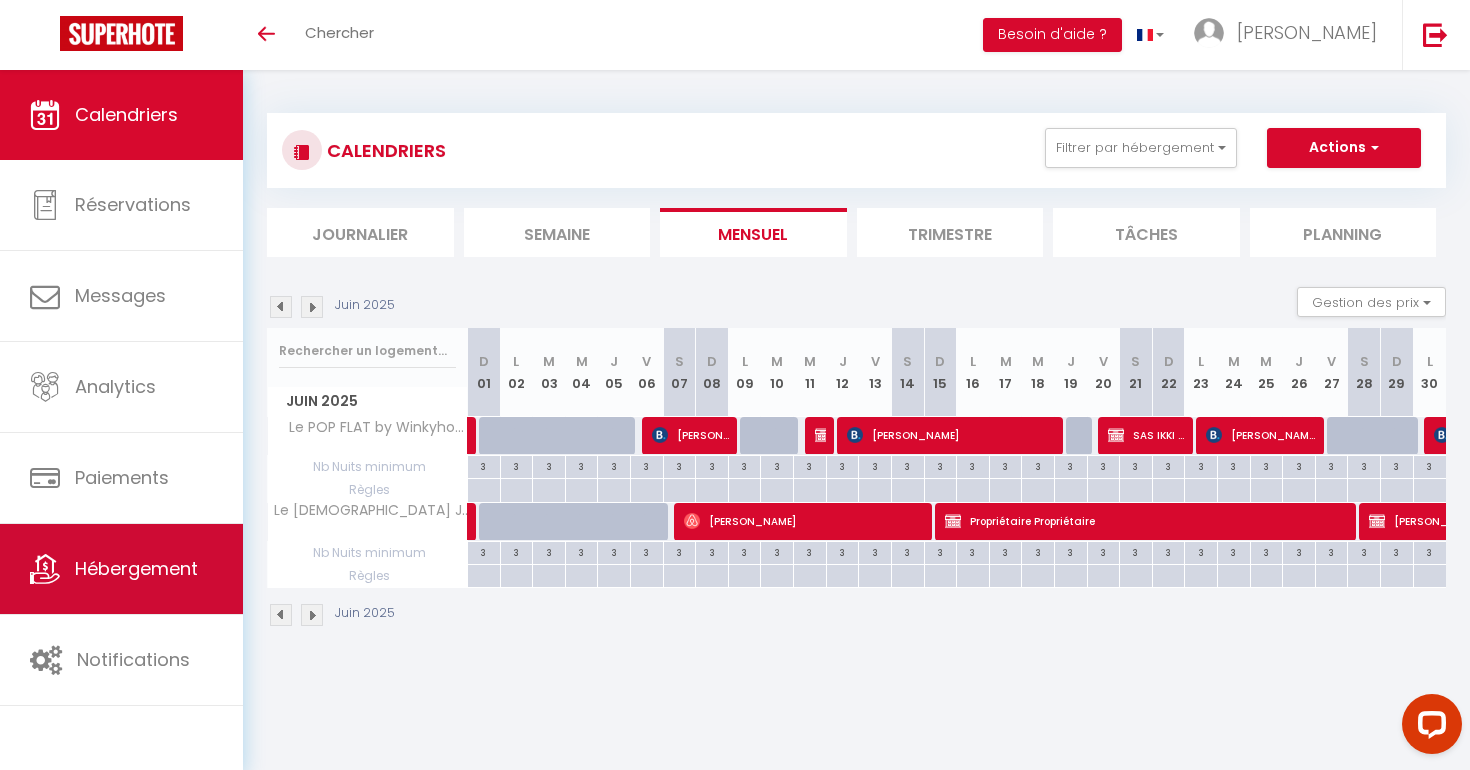 click on "Hébergement" at bounding box center (121, 569) 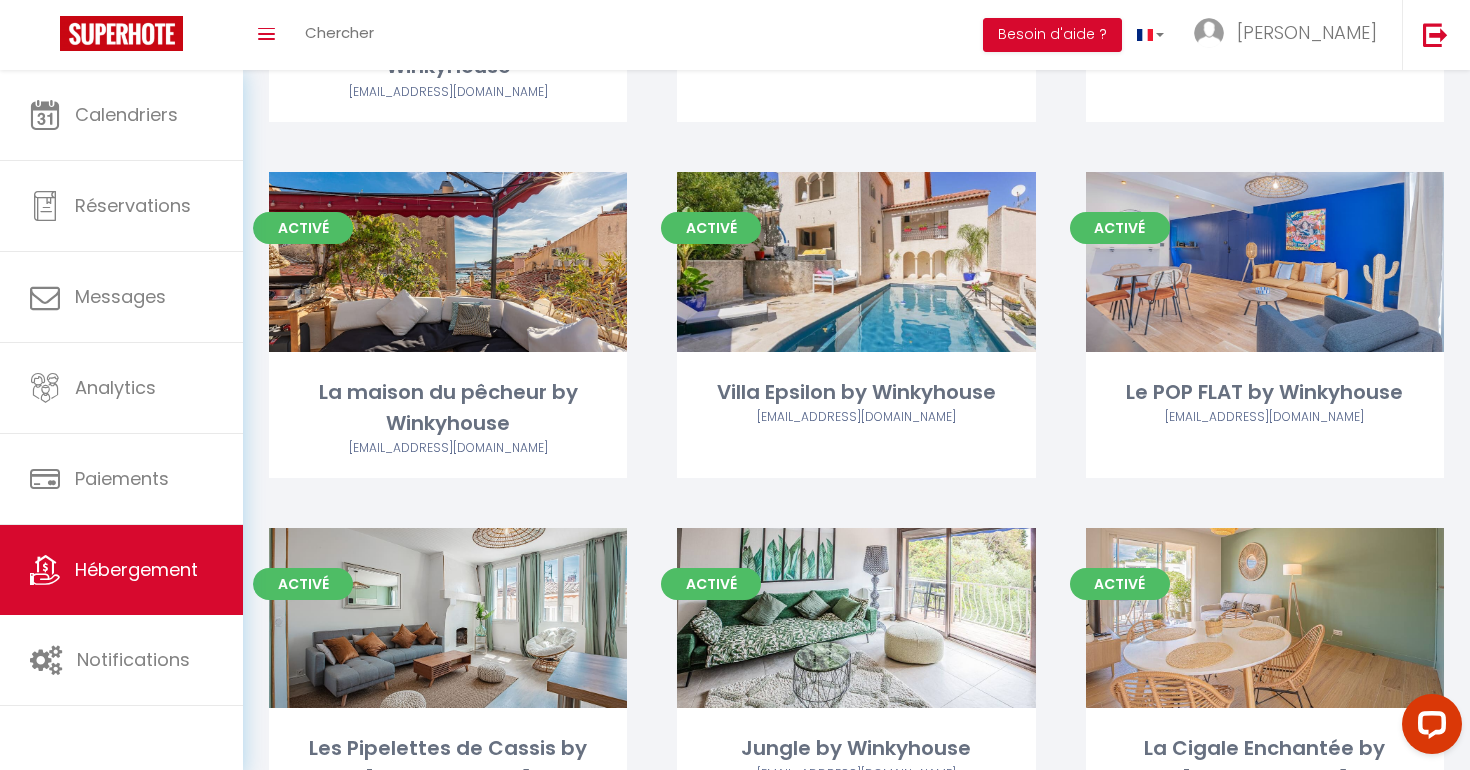 scroll, scrollTop: 1951, scrollLeft: 0, axis: vertical 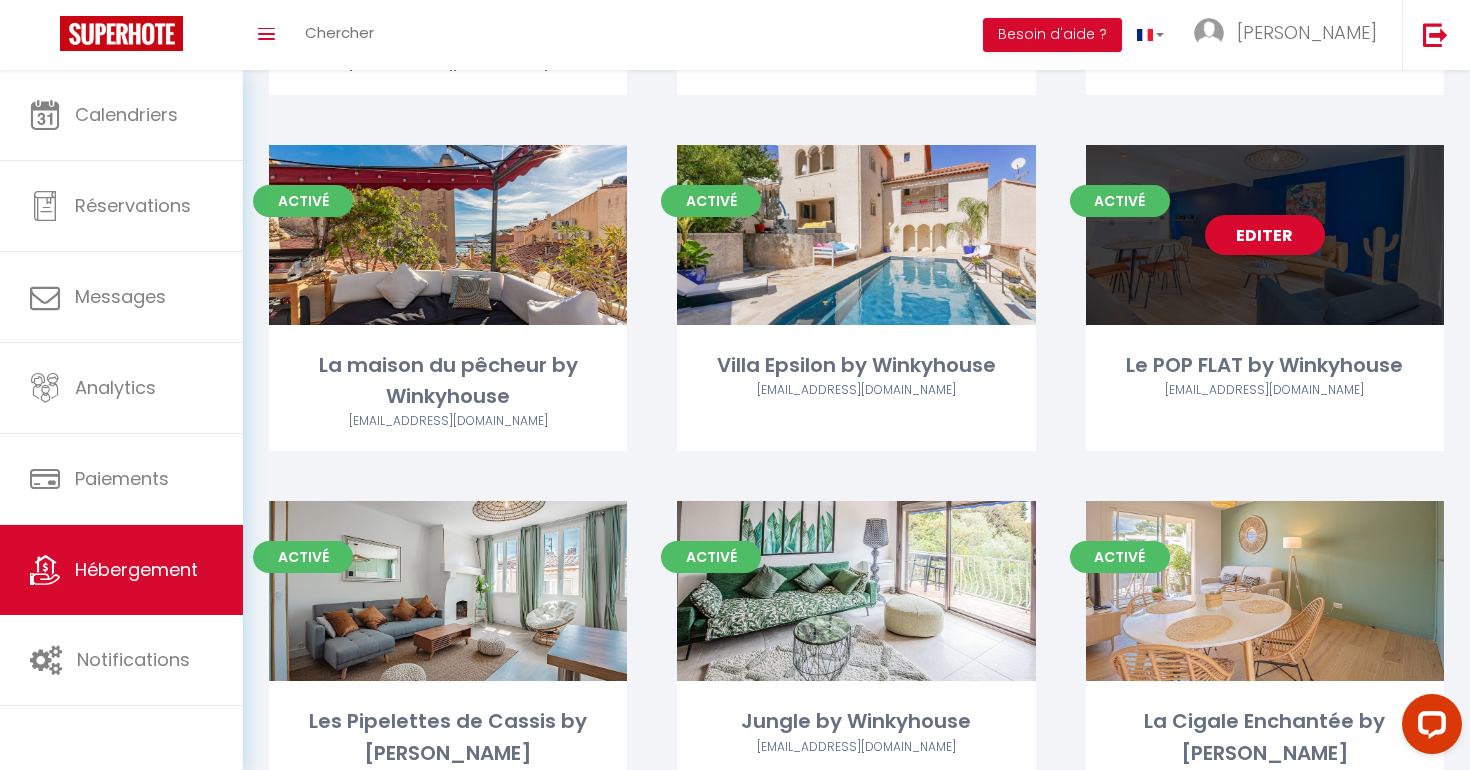 click on "Editer" at bounding box center (1265, 235) 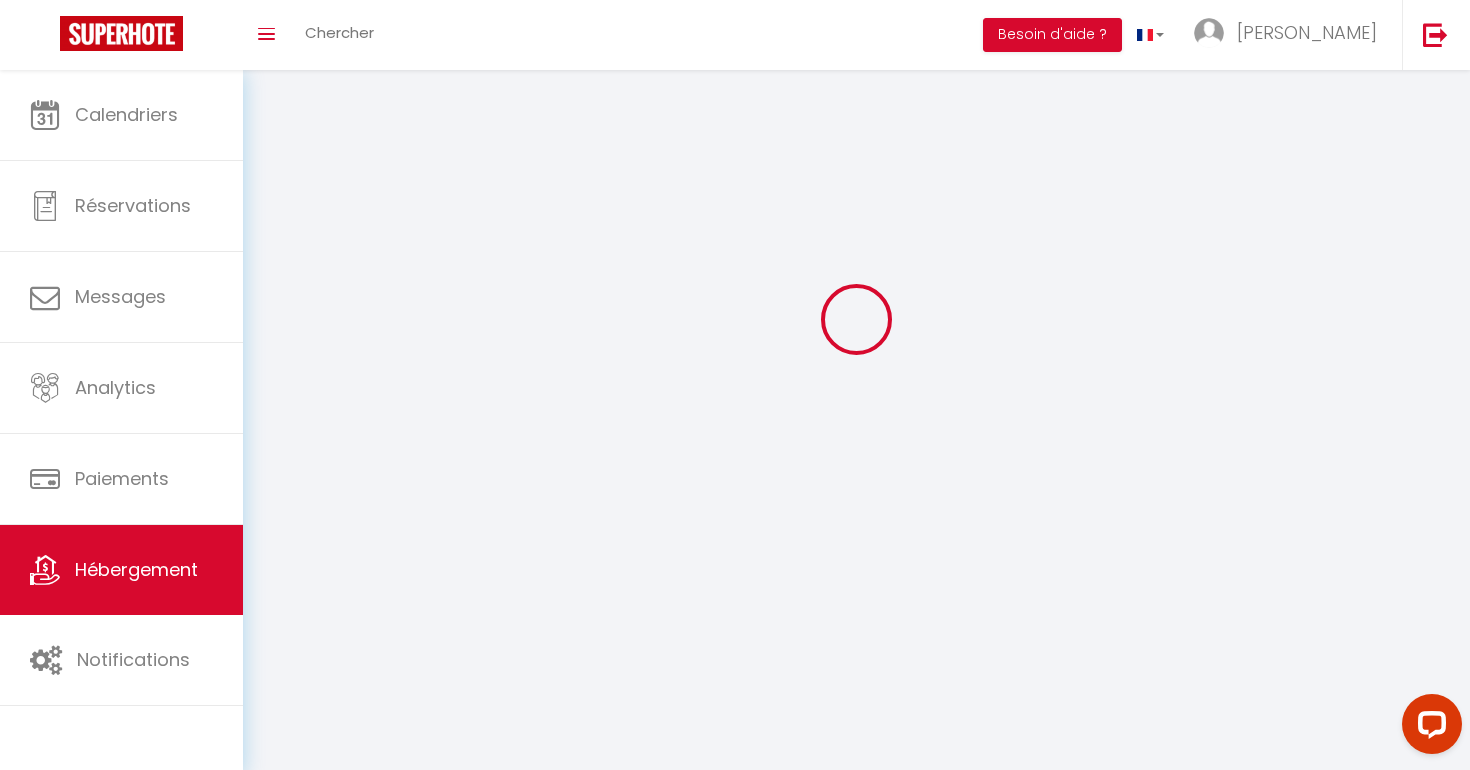 scroll, scrollTop: 0, scrollLeft: 0, axis: both 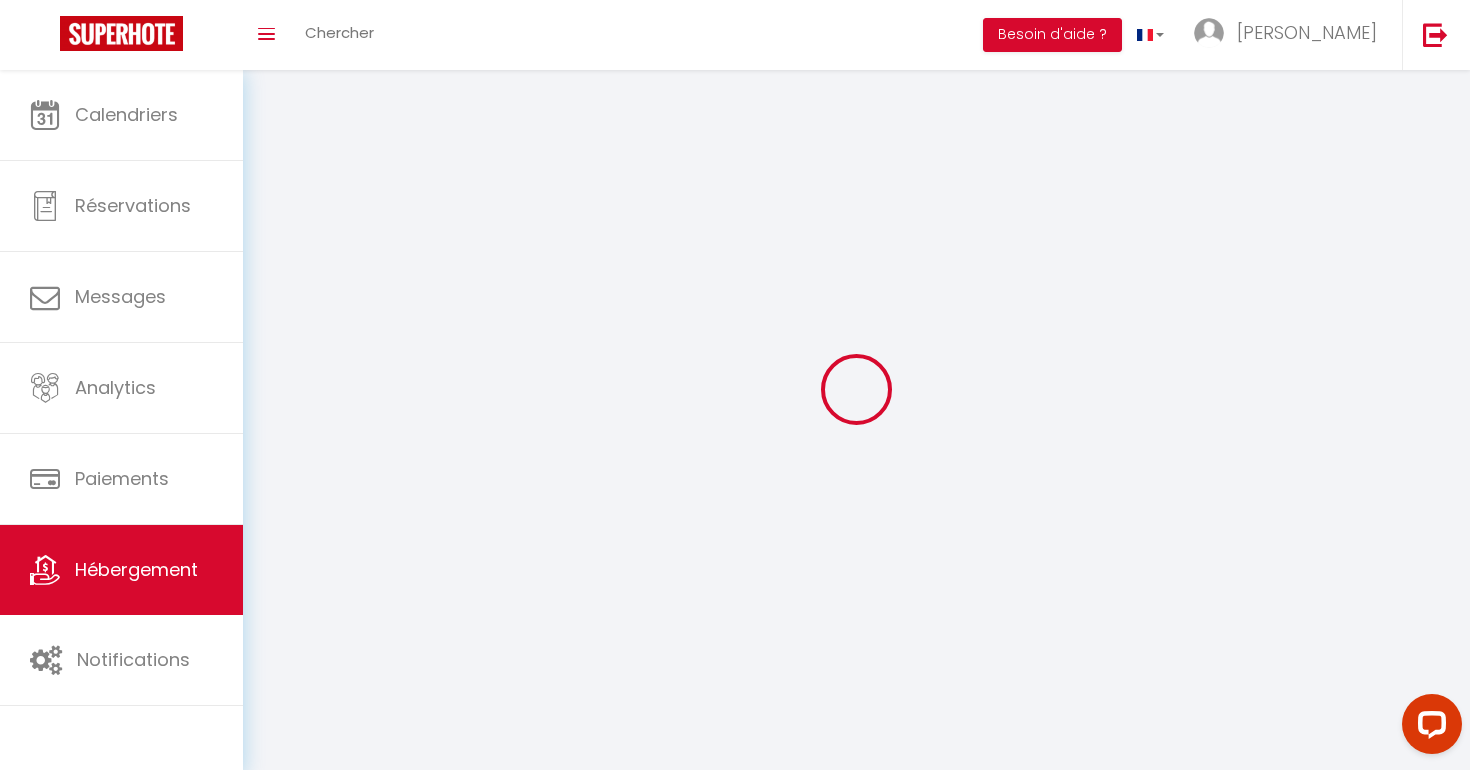 select on "1" 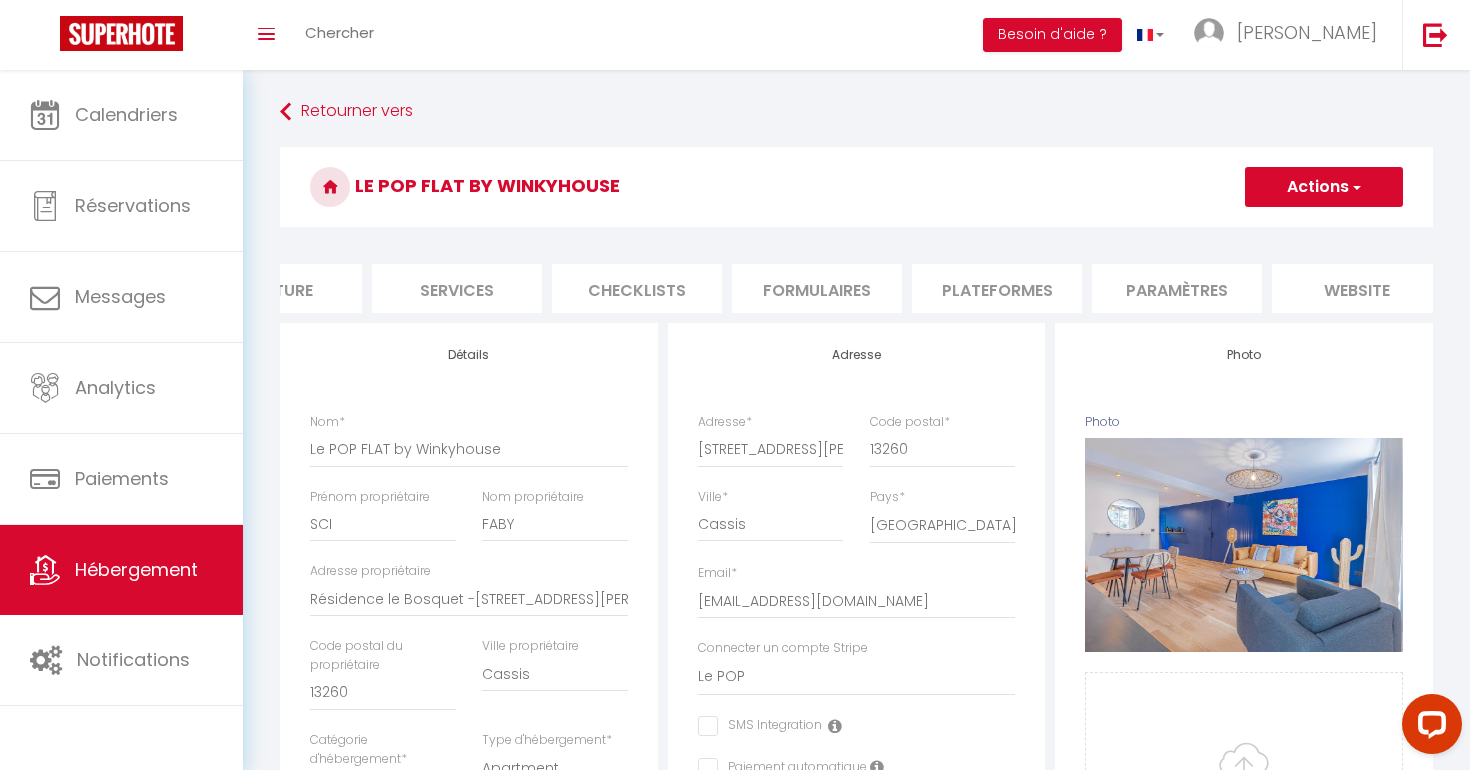 scroll, scrollTop: 0, scrollLeft: 464, axis: horizontal 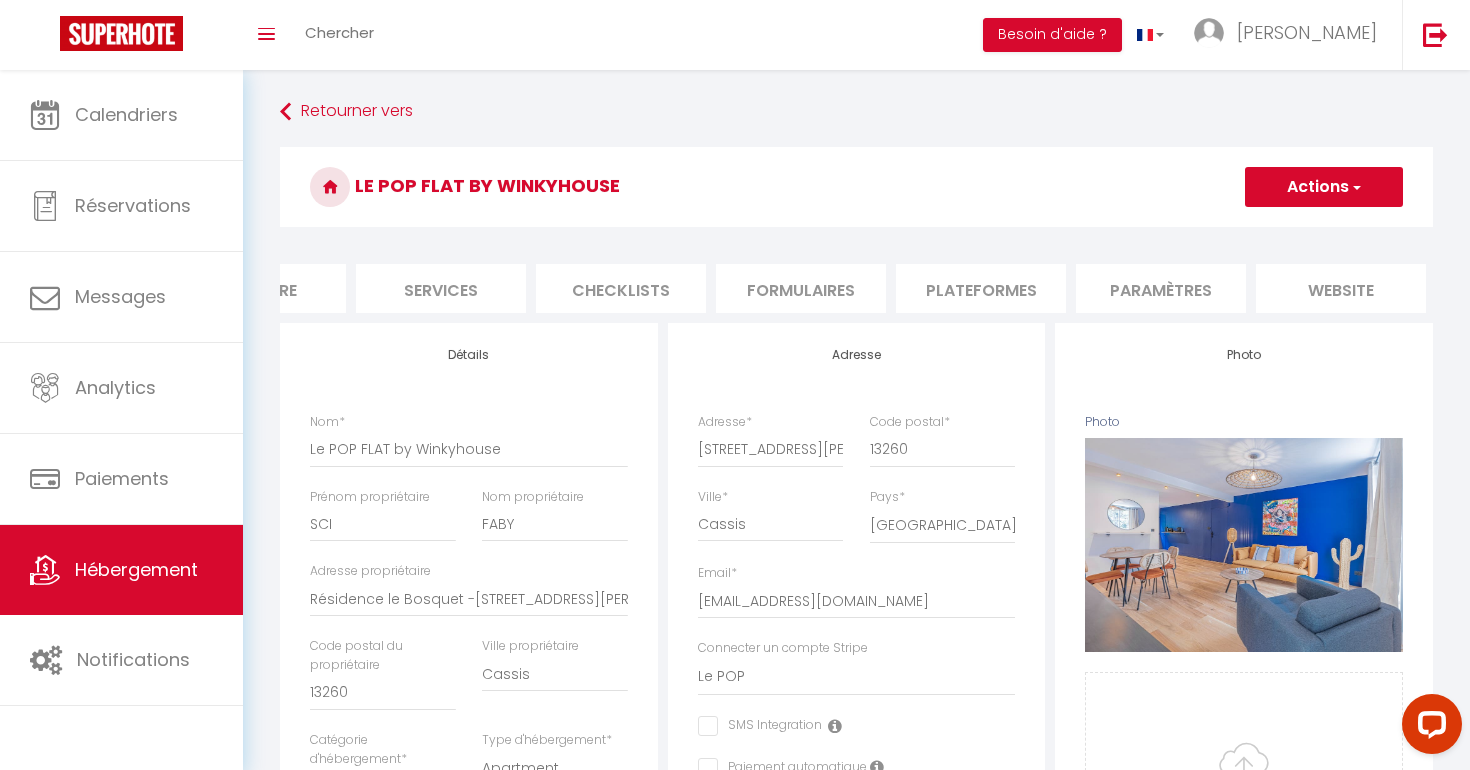 click on "Plateformes" at bounding box center (981, 288) 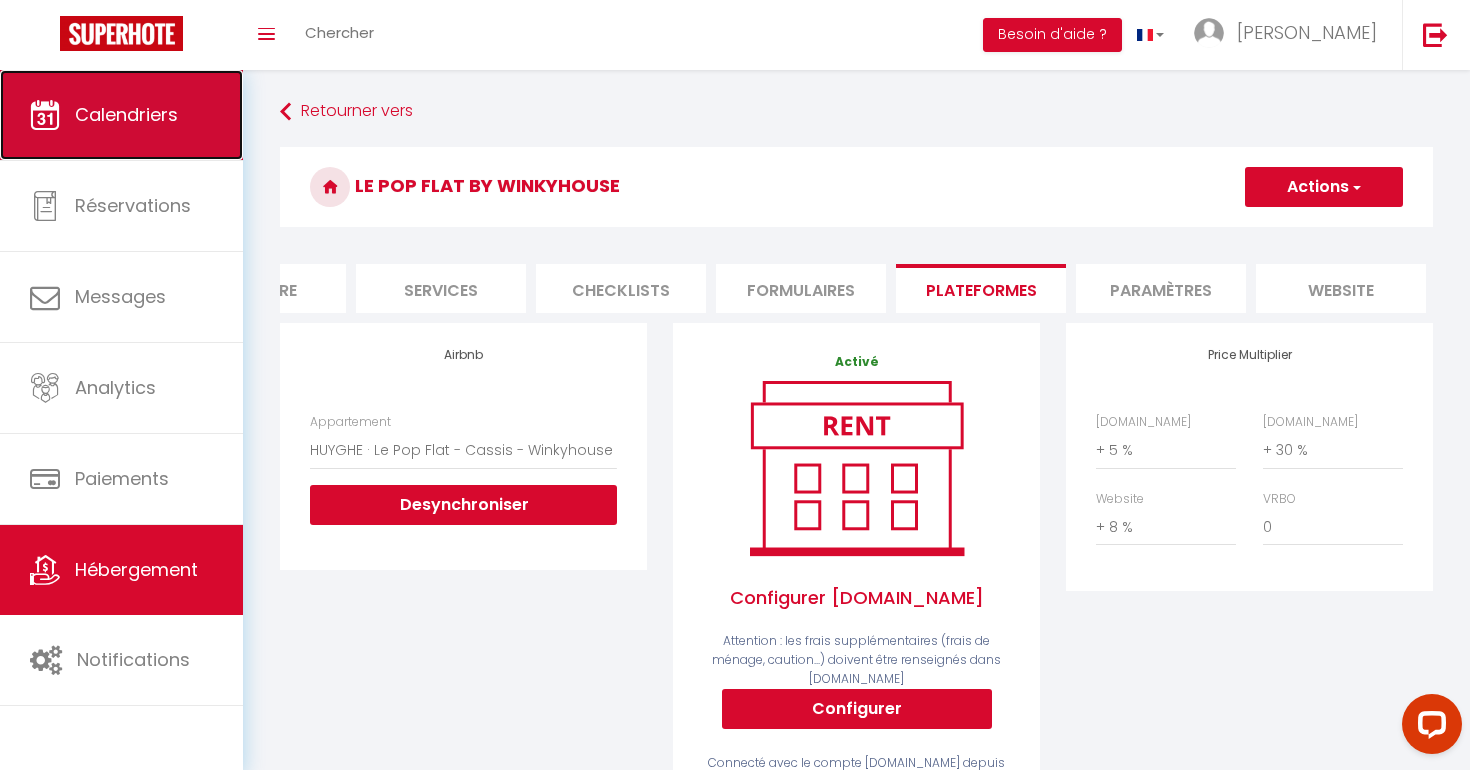 click on "Calendriers" at bounding box center (126, 114) 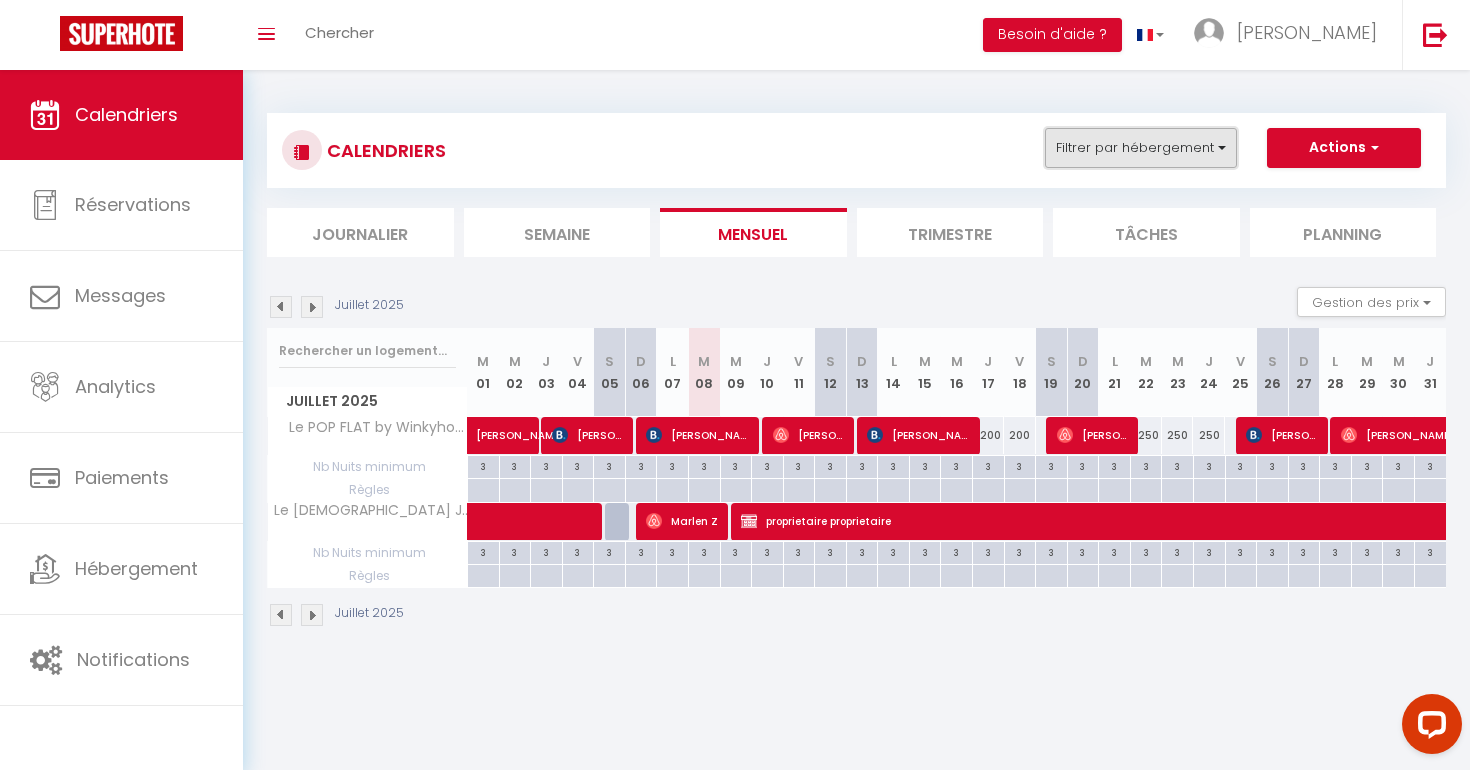 click on "Filtrer par hébergement" at bounding box center [1141, 148] 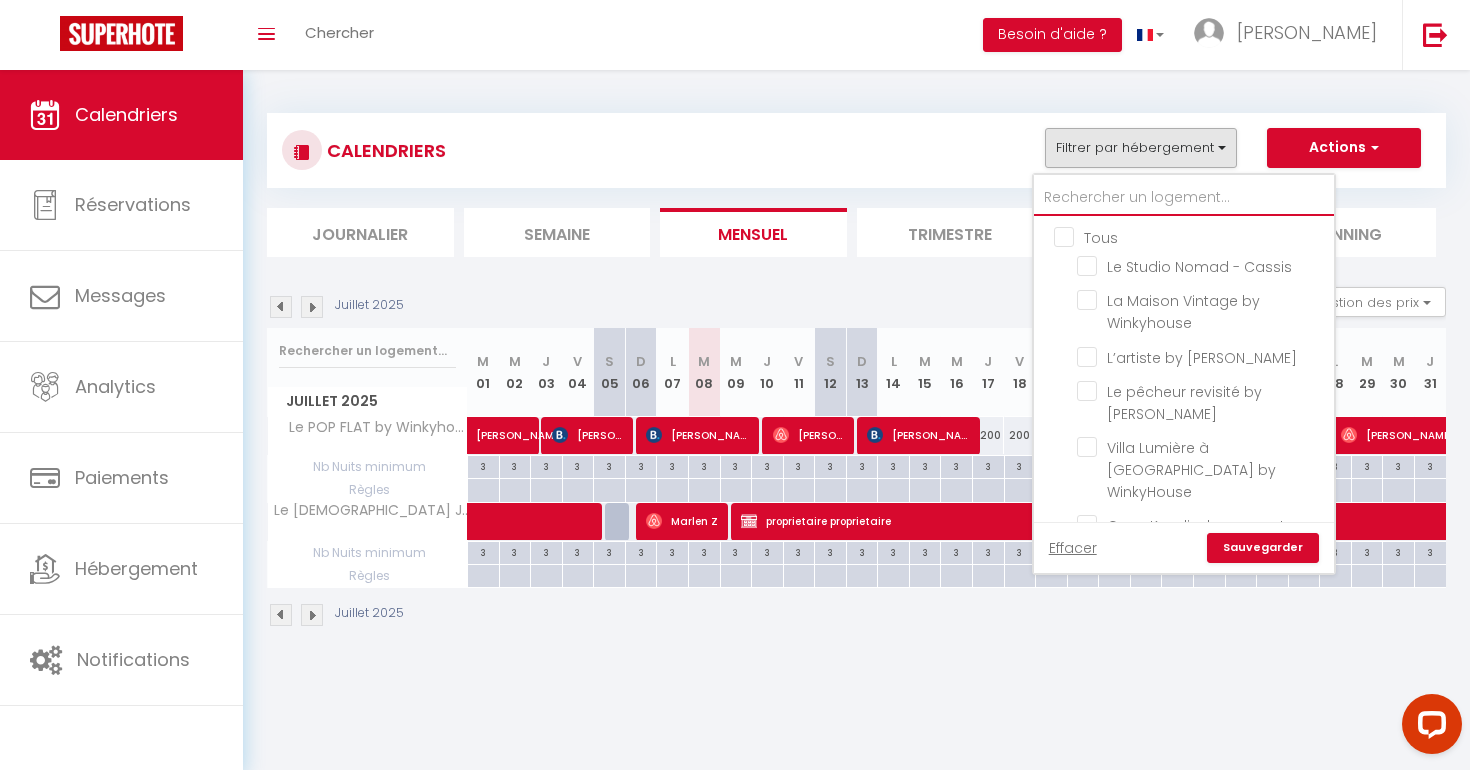 click at bounding box center [1184, 198] 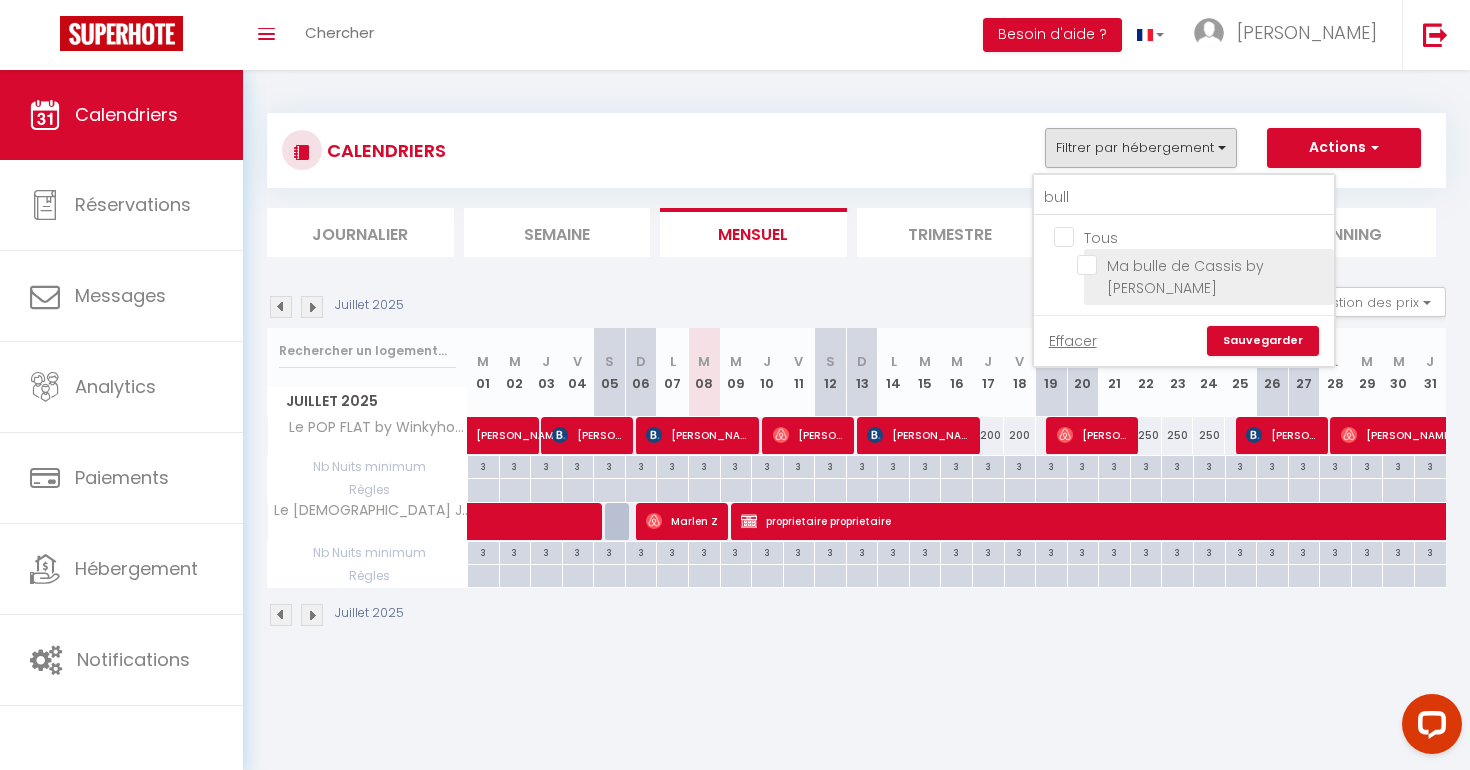 click on "Ma bulle de Cassis by [PERSON_NAME]" at bounding box center (1202, 265) 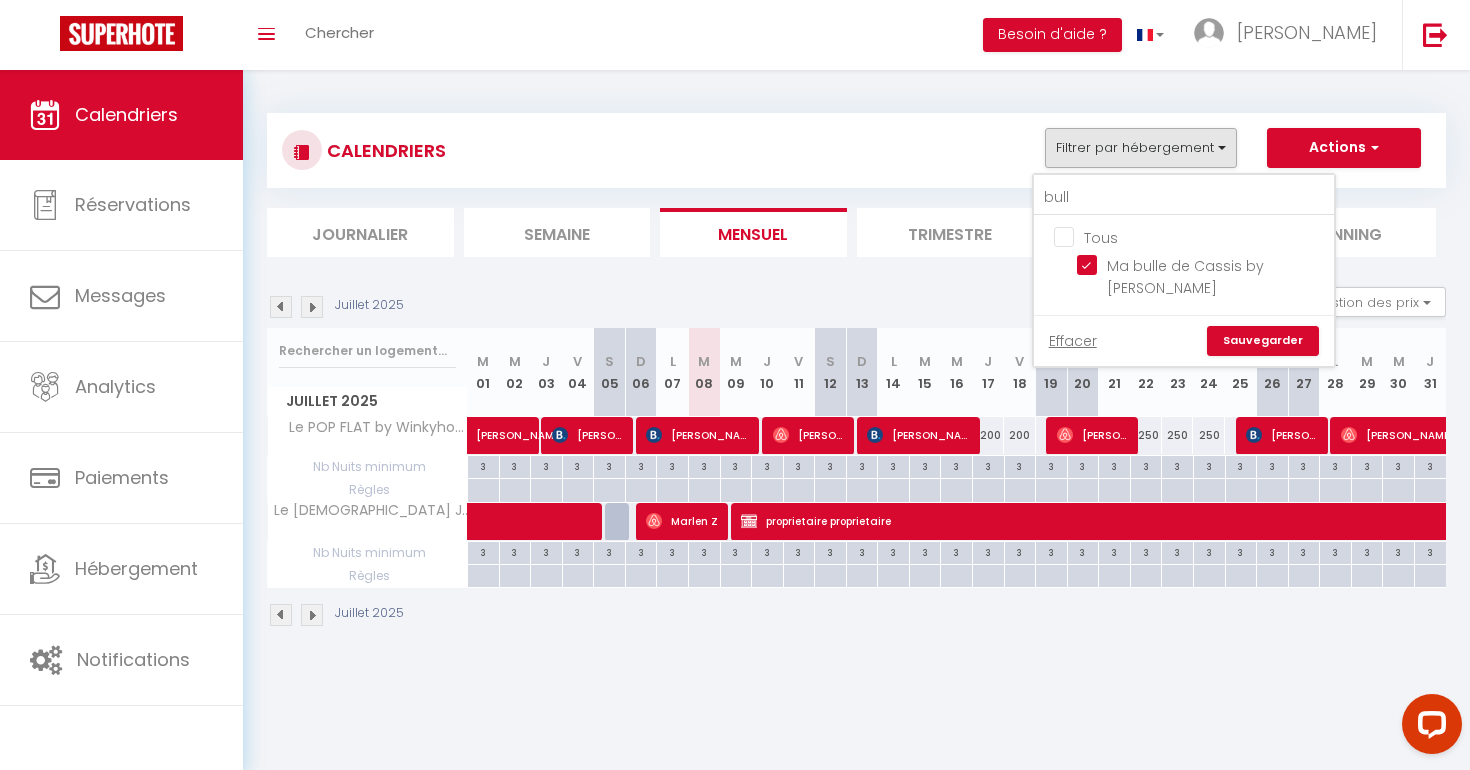 click on "Sauvegarder" at bounding box center [1263, 341] 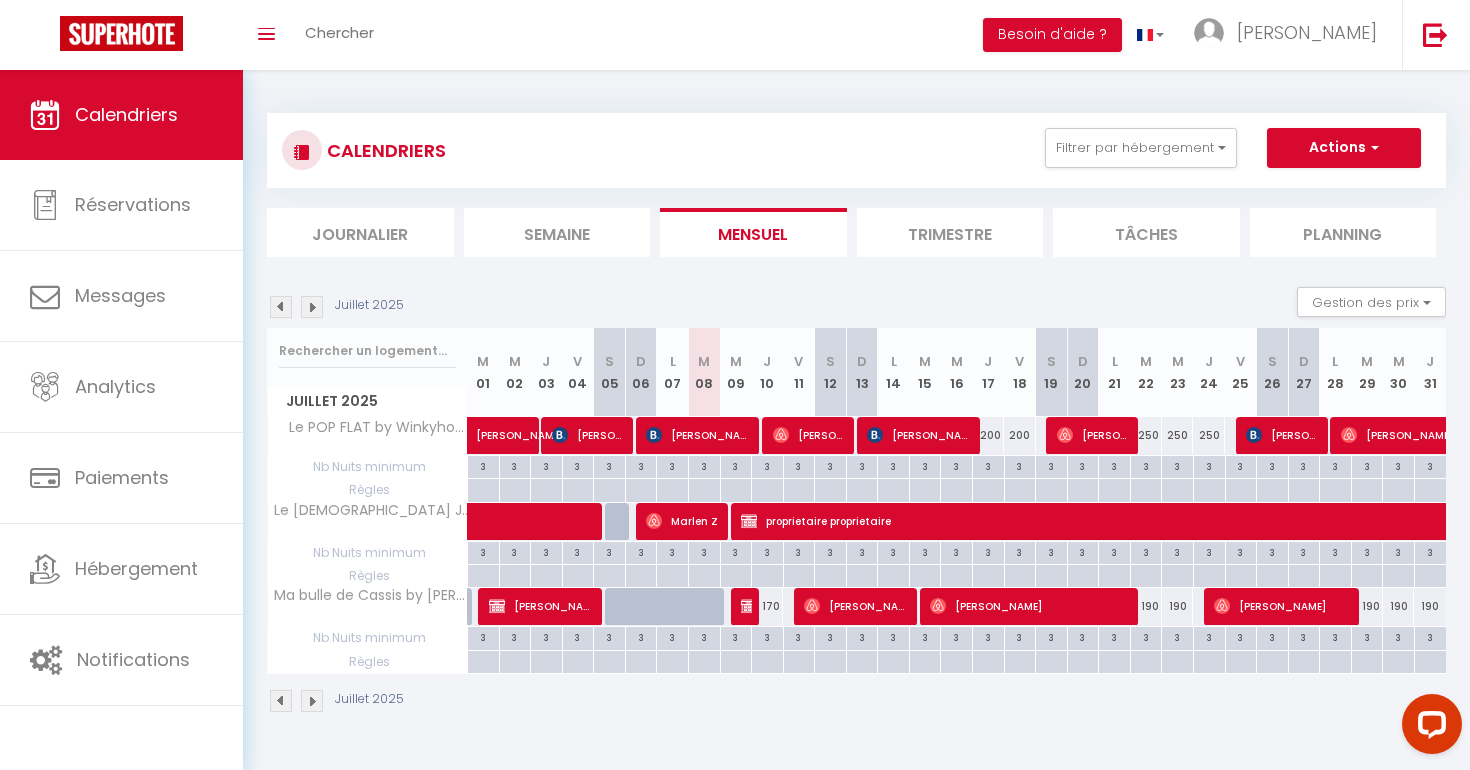 click at bounding box center [281, 307] 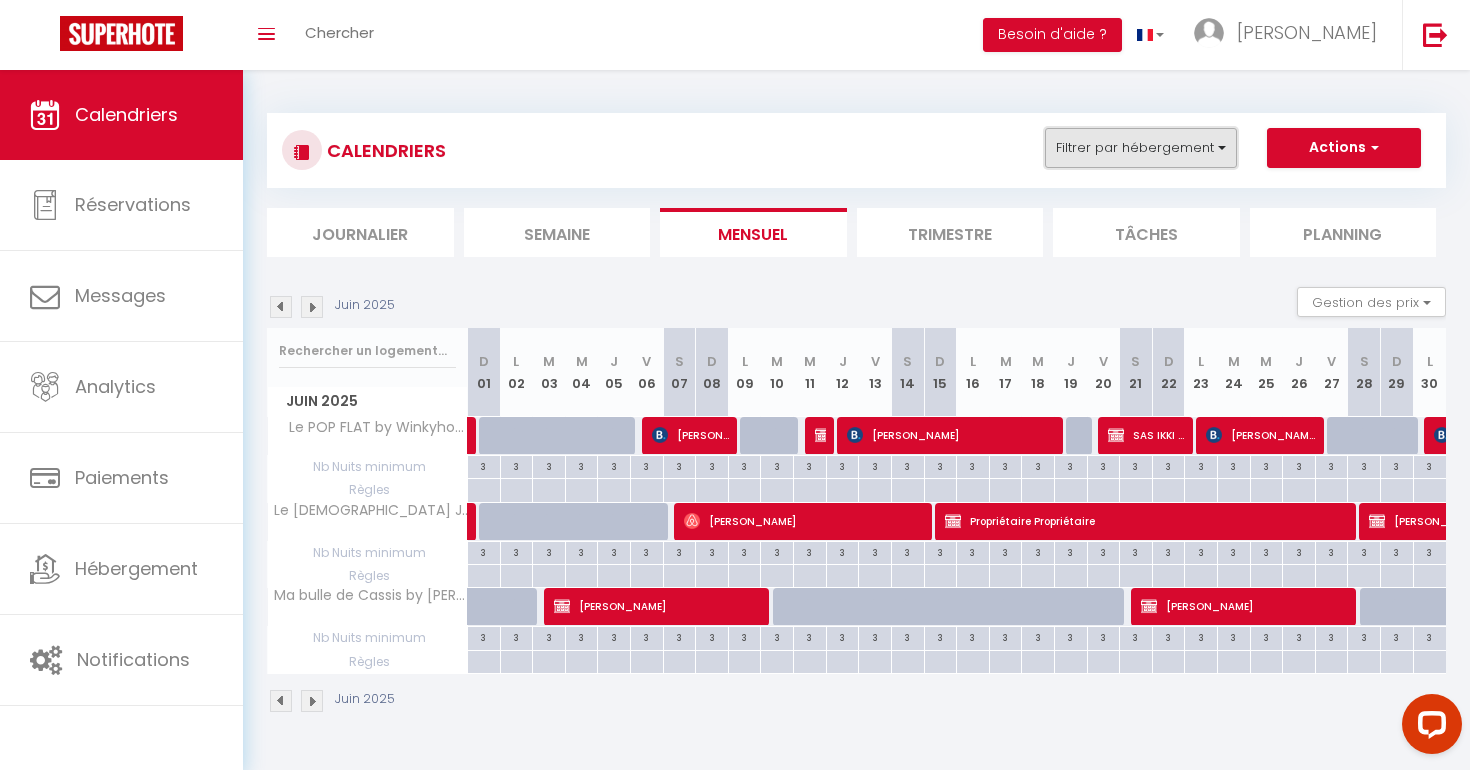 click on "Filtrer par hébergement" at bounding box center (1141, 148) 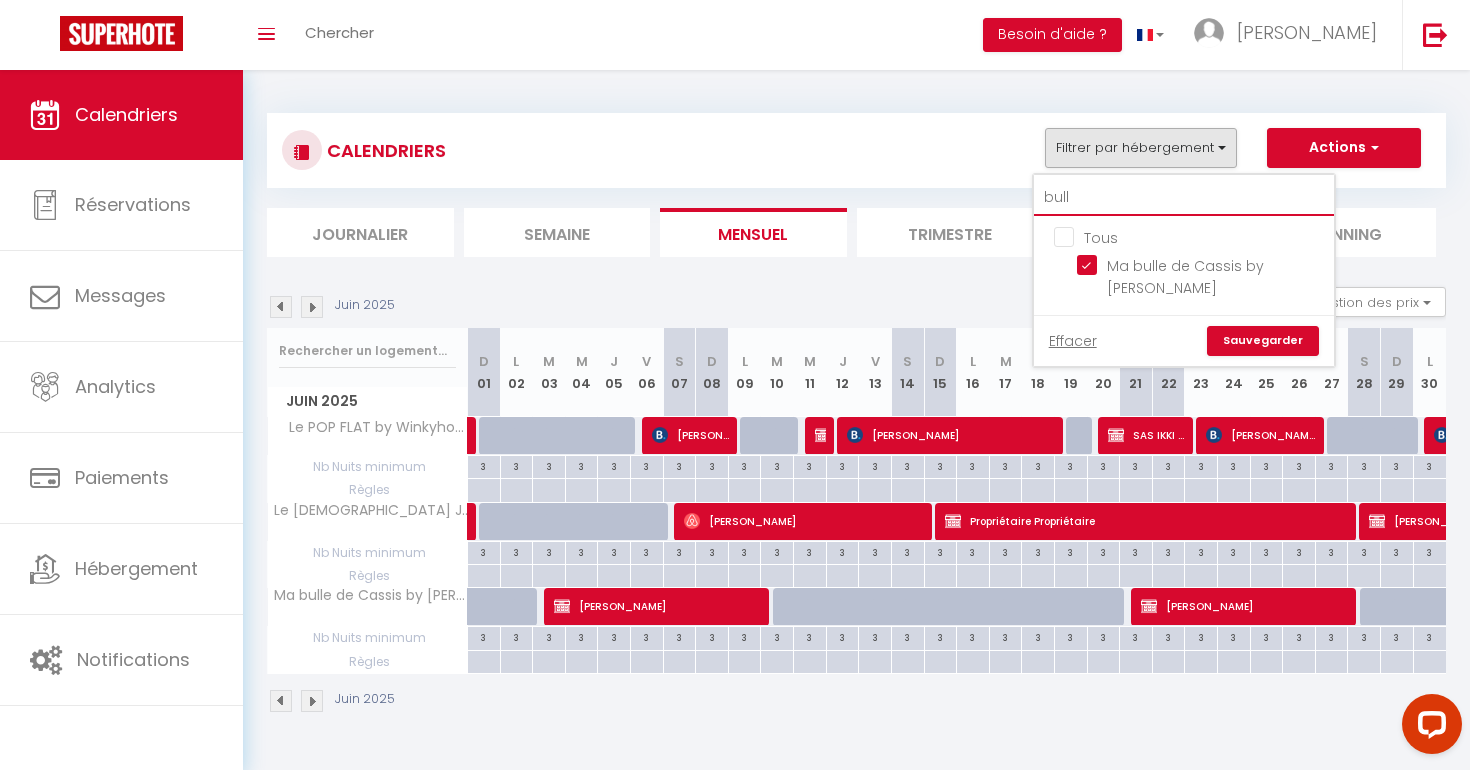 click on "bull" at bounding box center [1184, 198] 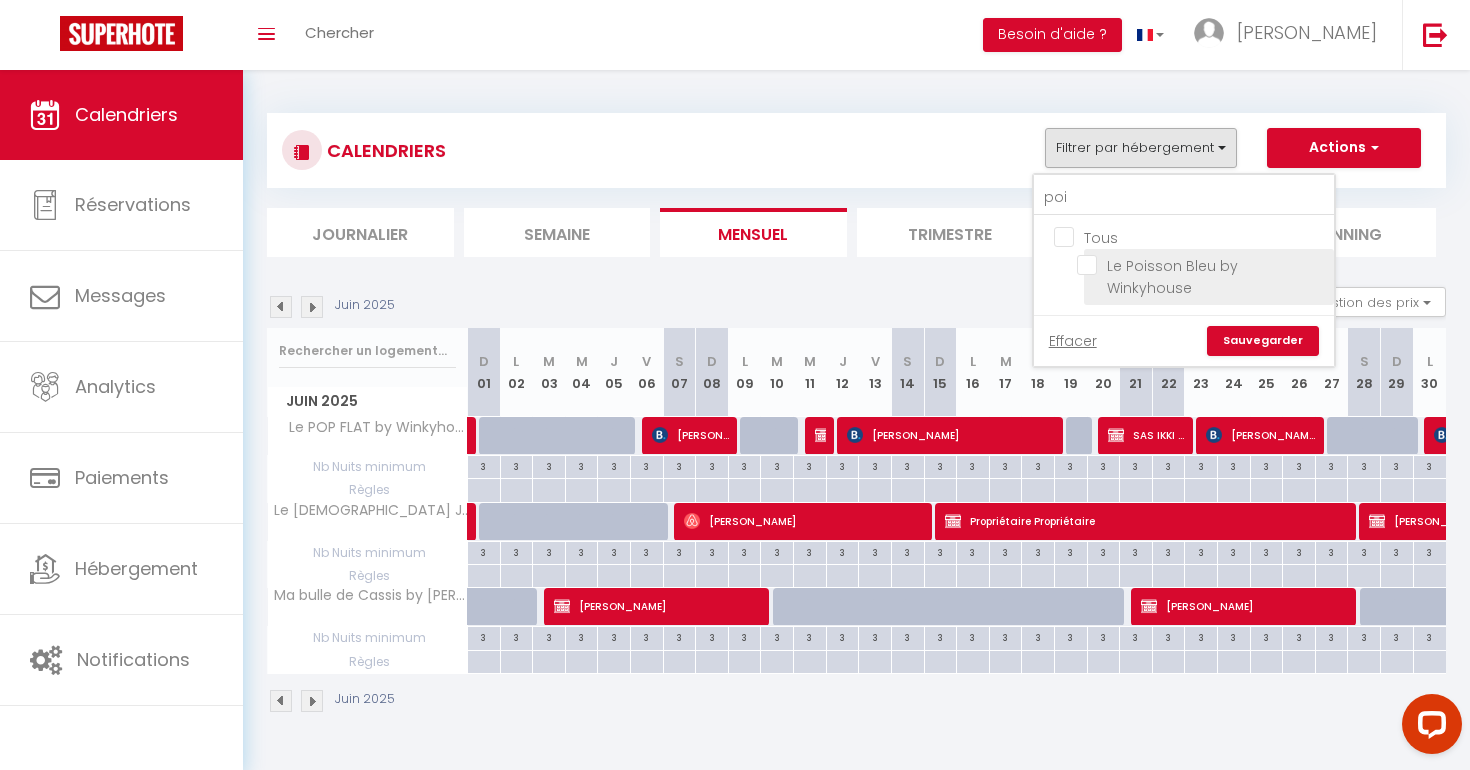 click on "Le Poisson Bleu by Winkyhouse" at bounding box center (1202, 265) 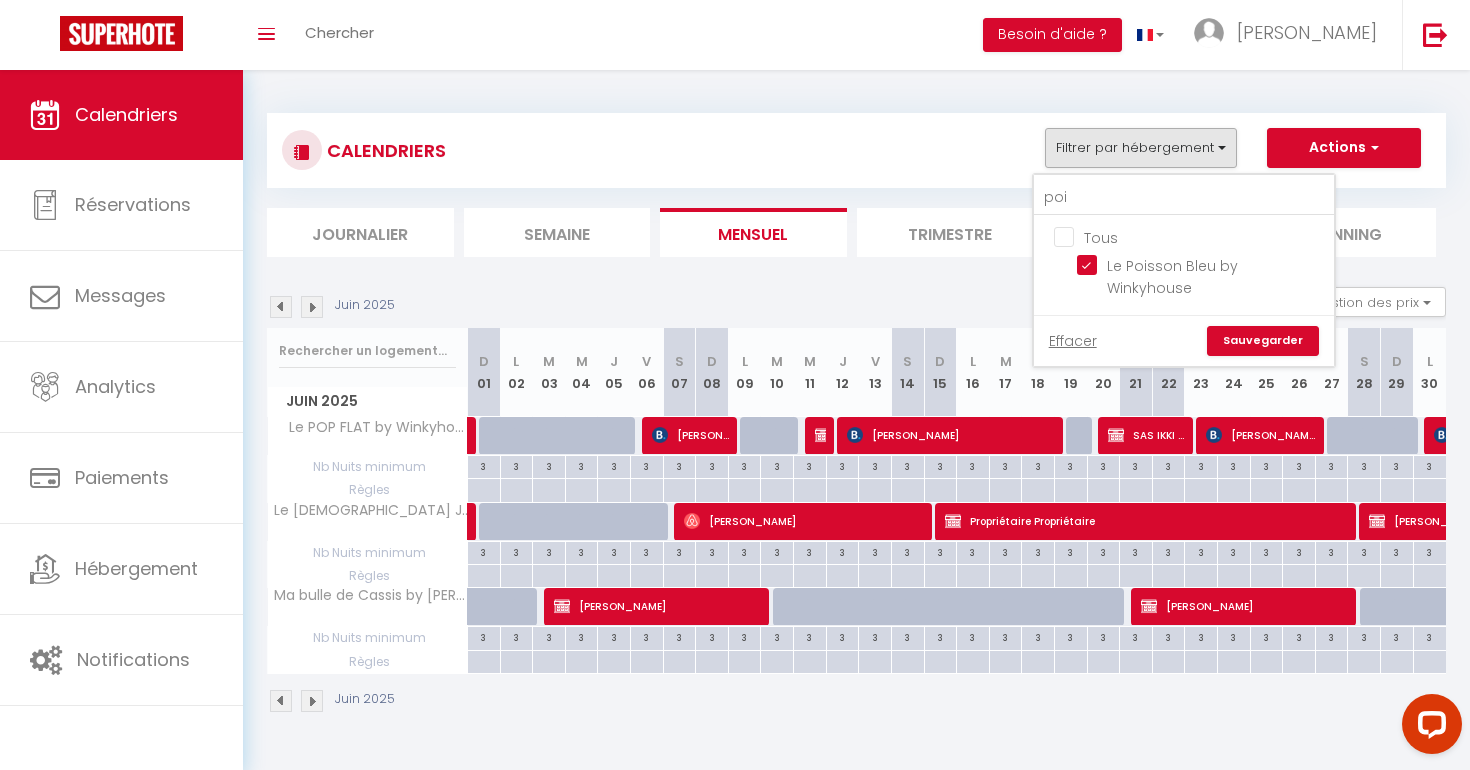 click on "Sauvegarder" at bounding box center (1263, 341) 